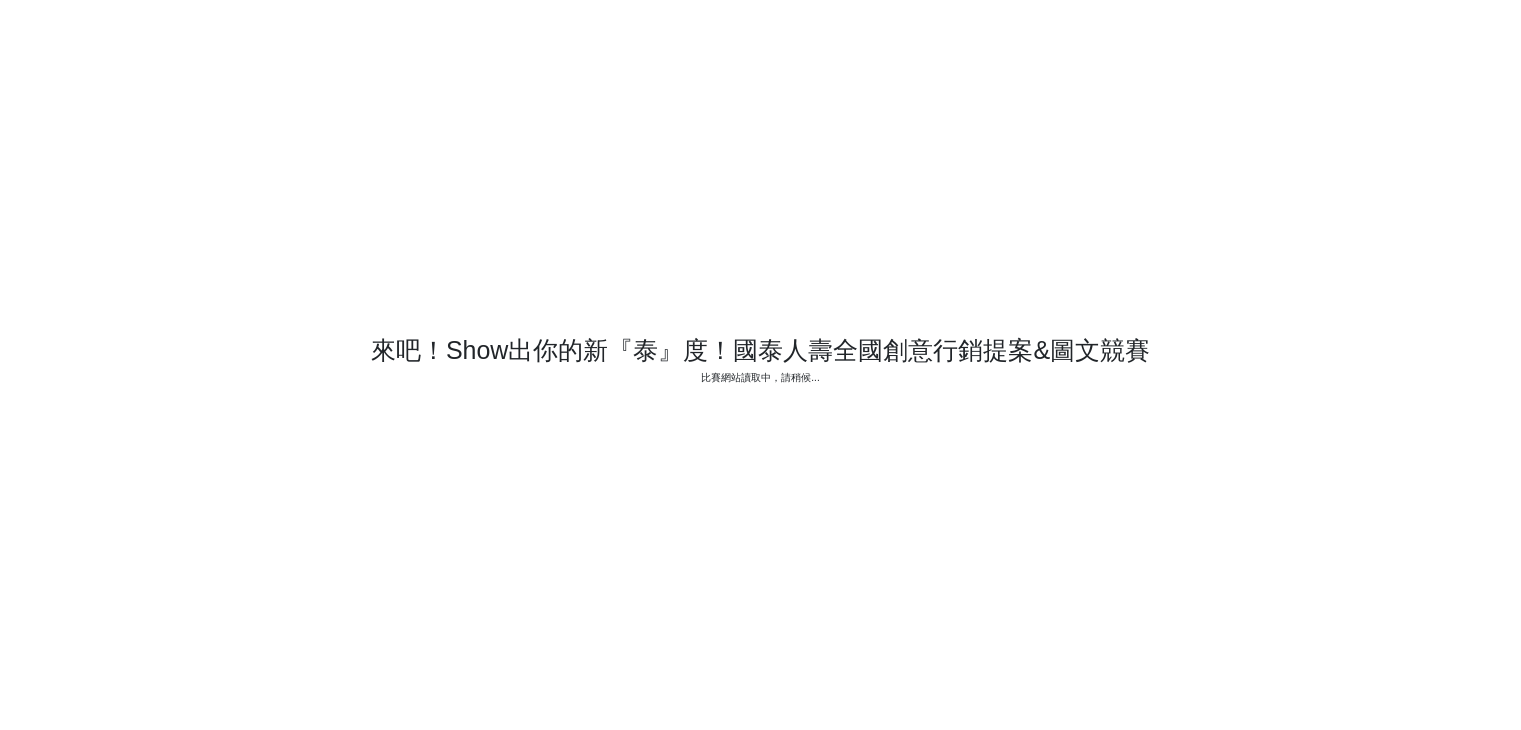 scroll, scrollTop: 0, scrollLeft: 0, axis: both 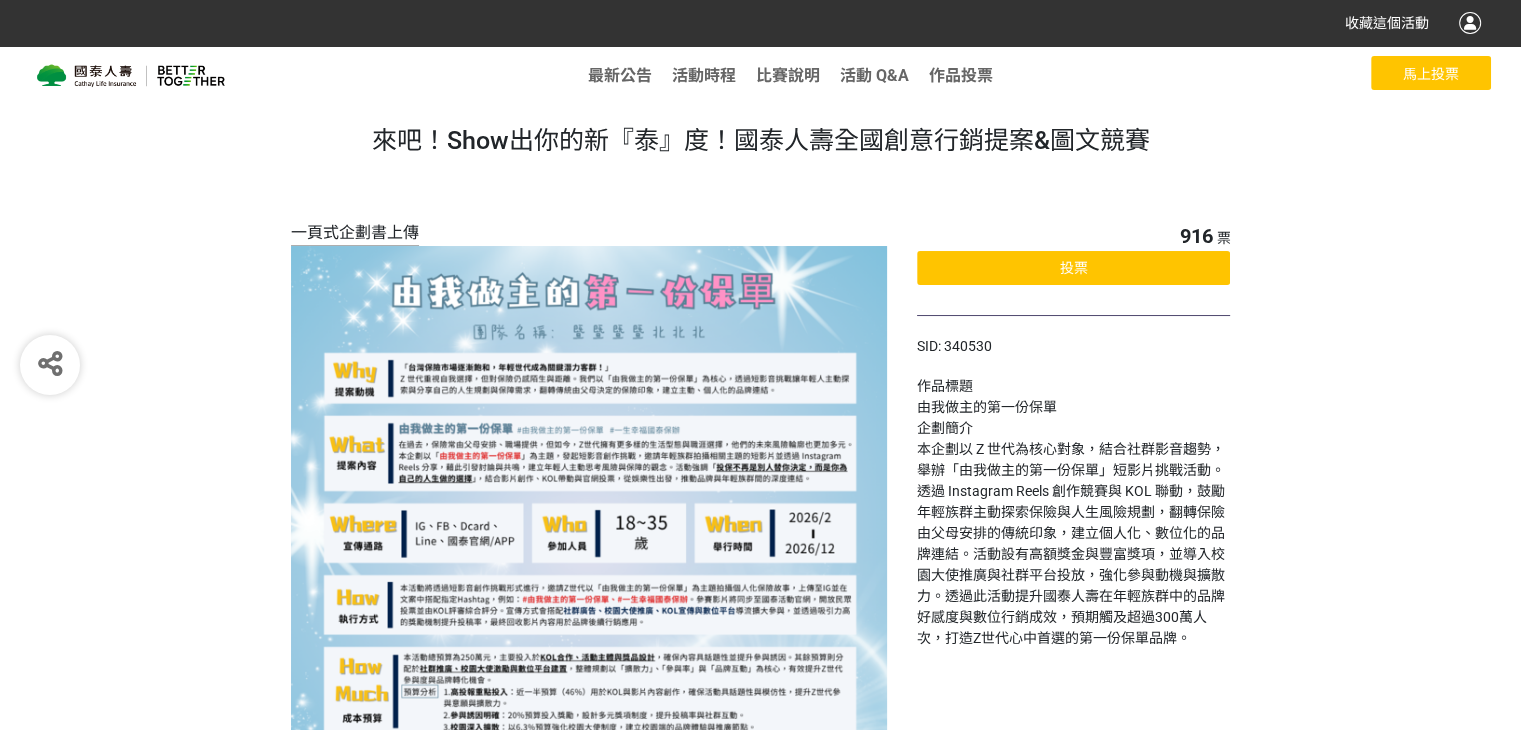 click on "投票" 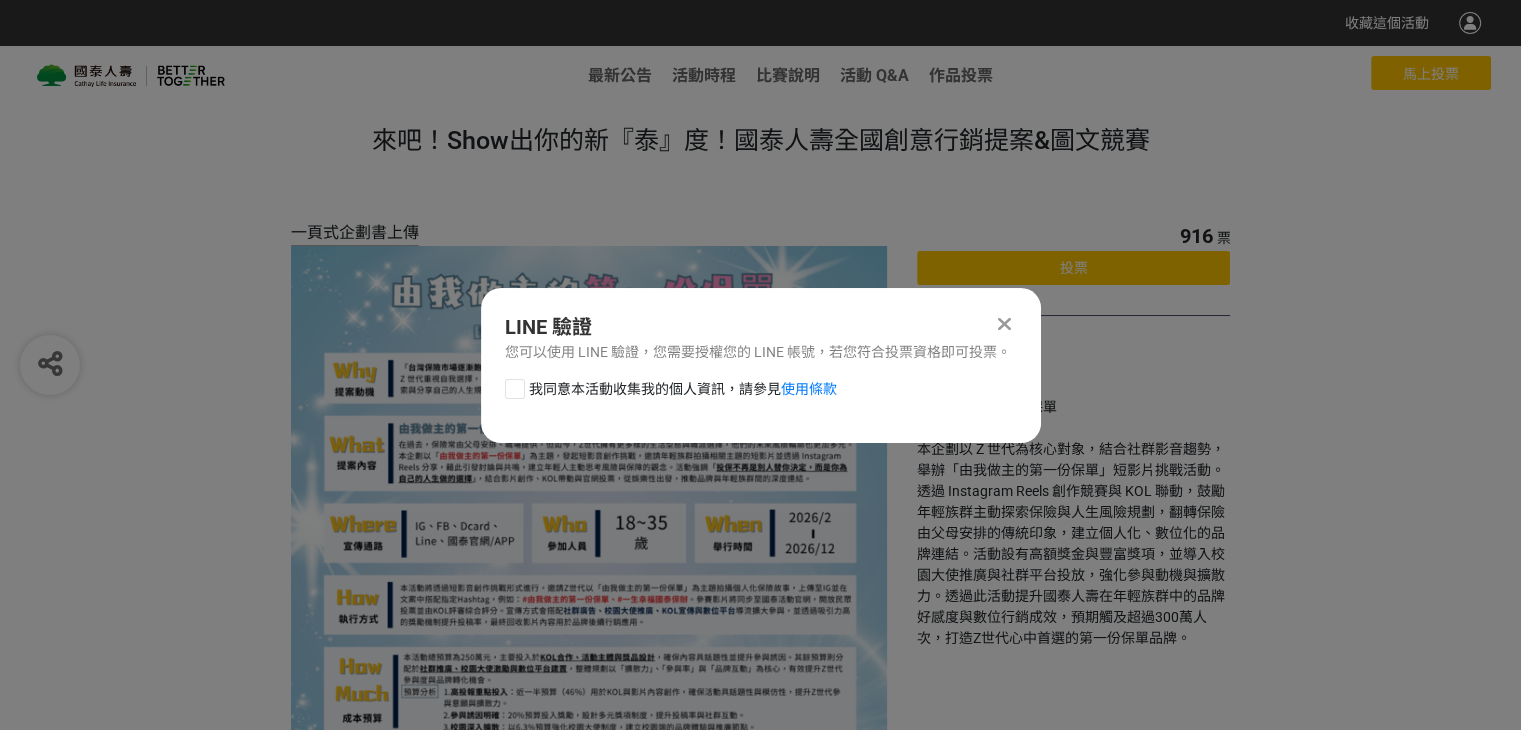 click on "我同意本活動收集我的個人資訊，請參見  使用條款" at bounding box center (761, 399) 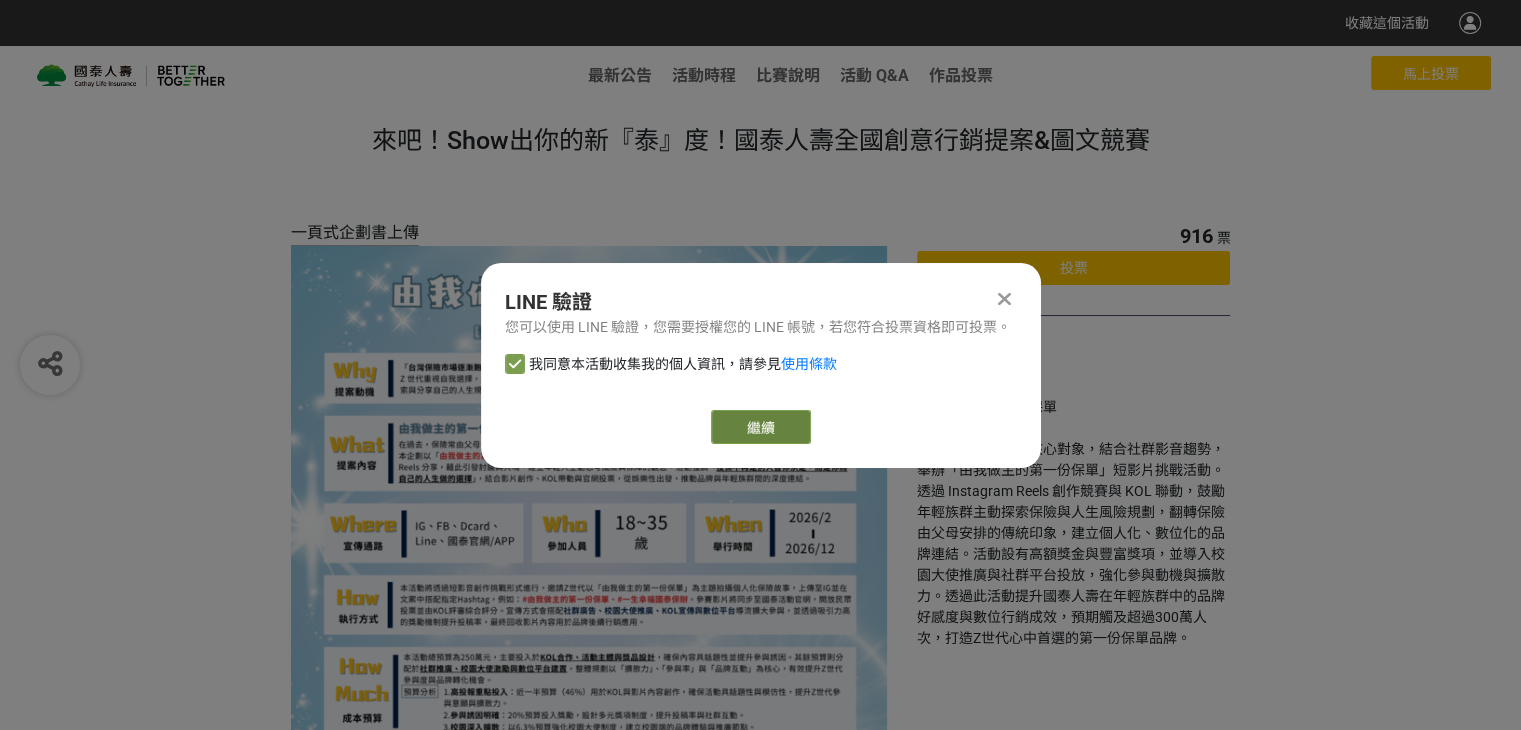 click on "繼續" at bounding box center [761, 427] 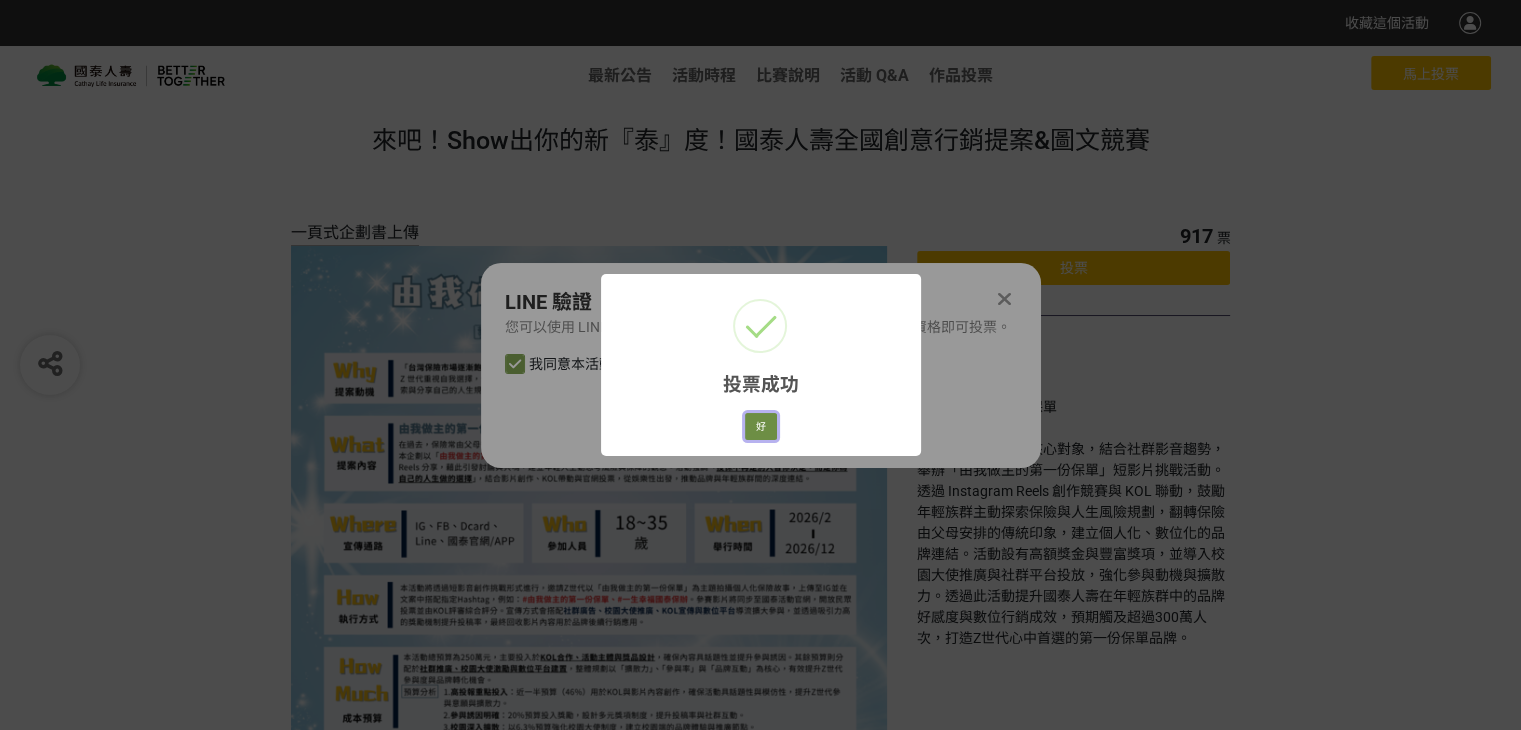 click on "好" at bounding box center [761, 427] 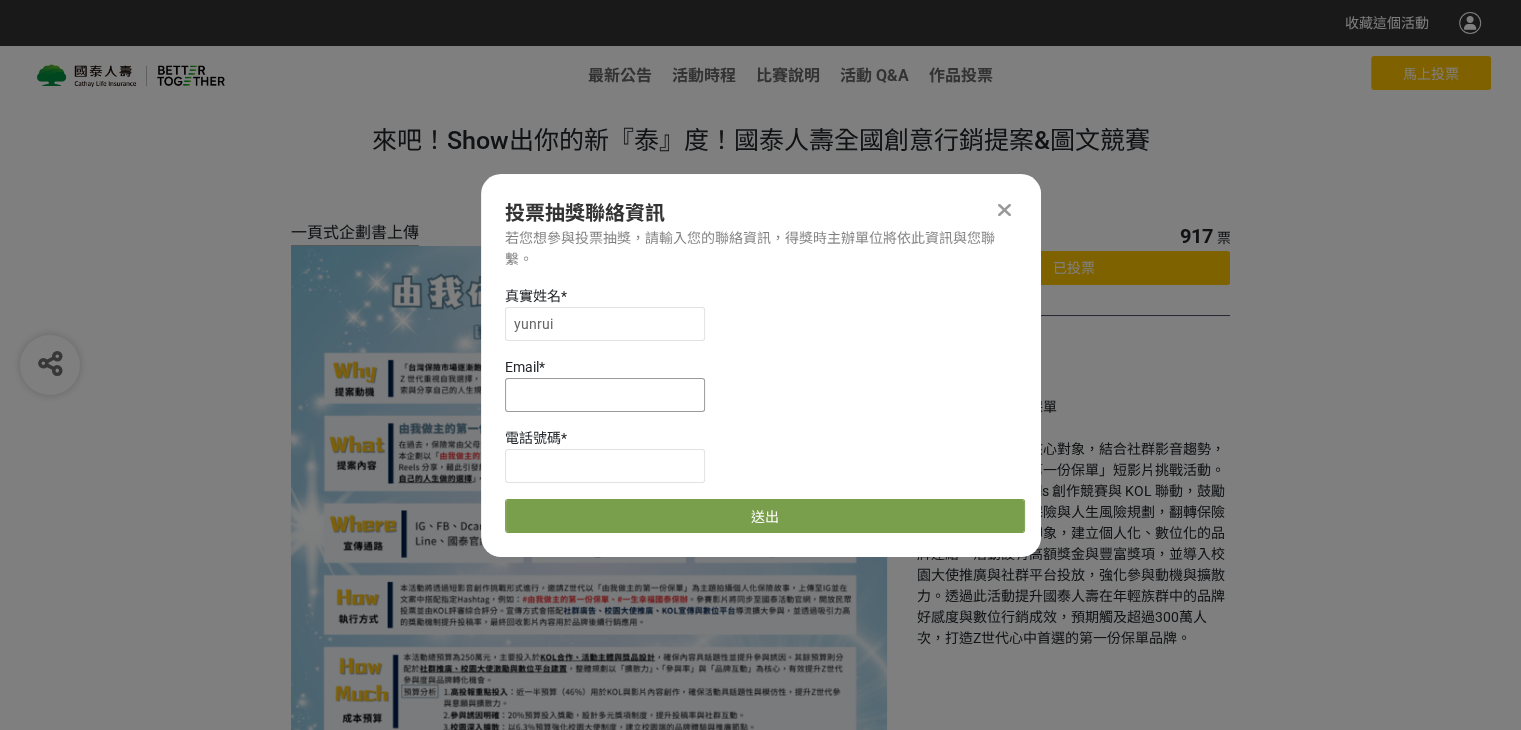 click at bounding box center [605, 395] 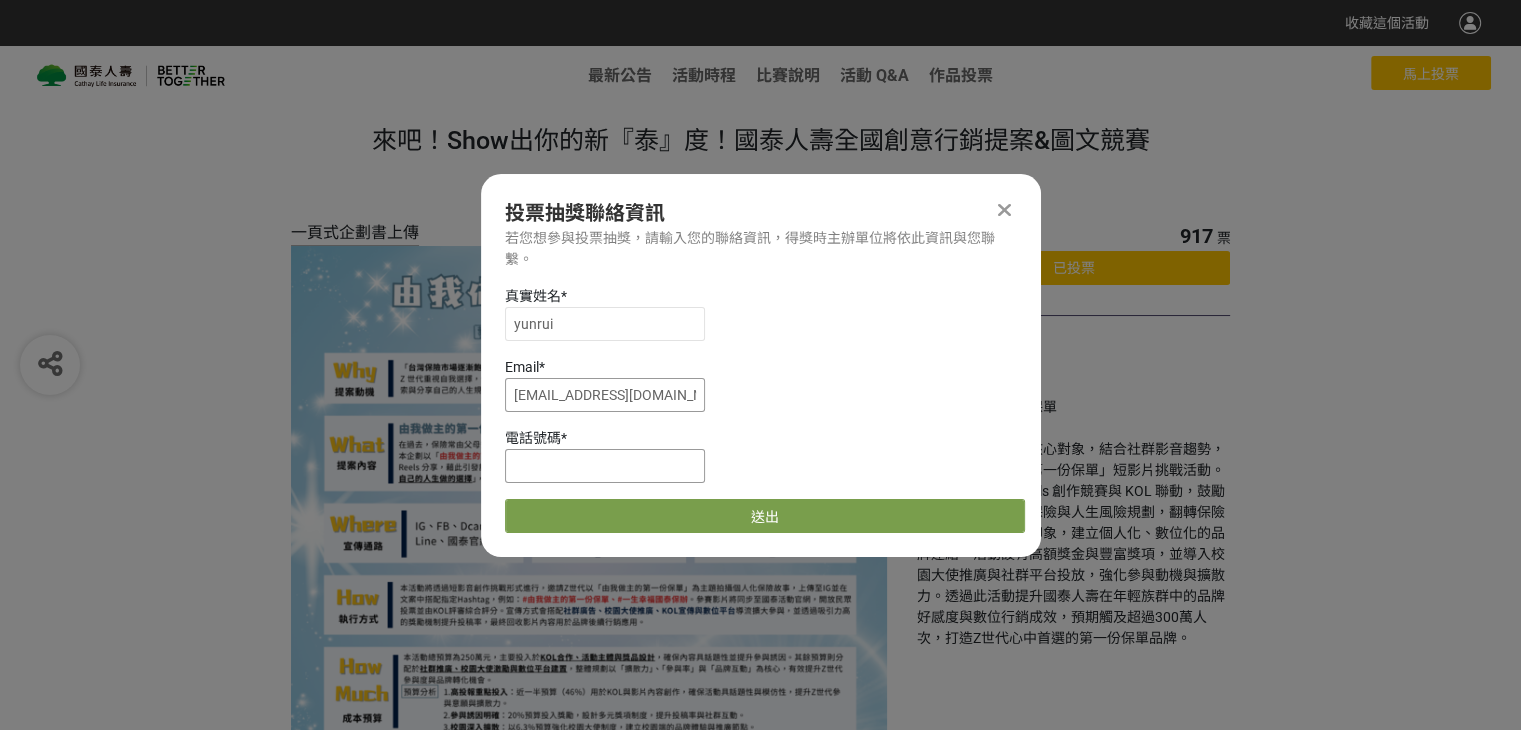 type on "0714aaliah@gmail.com" 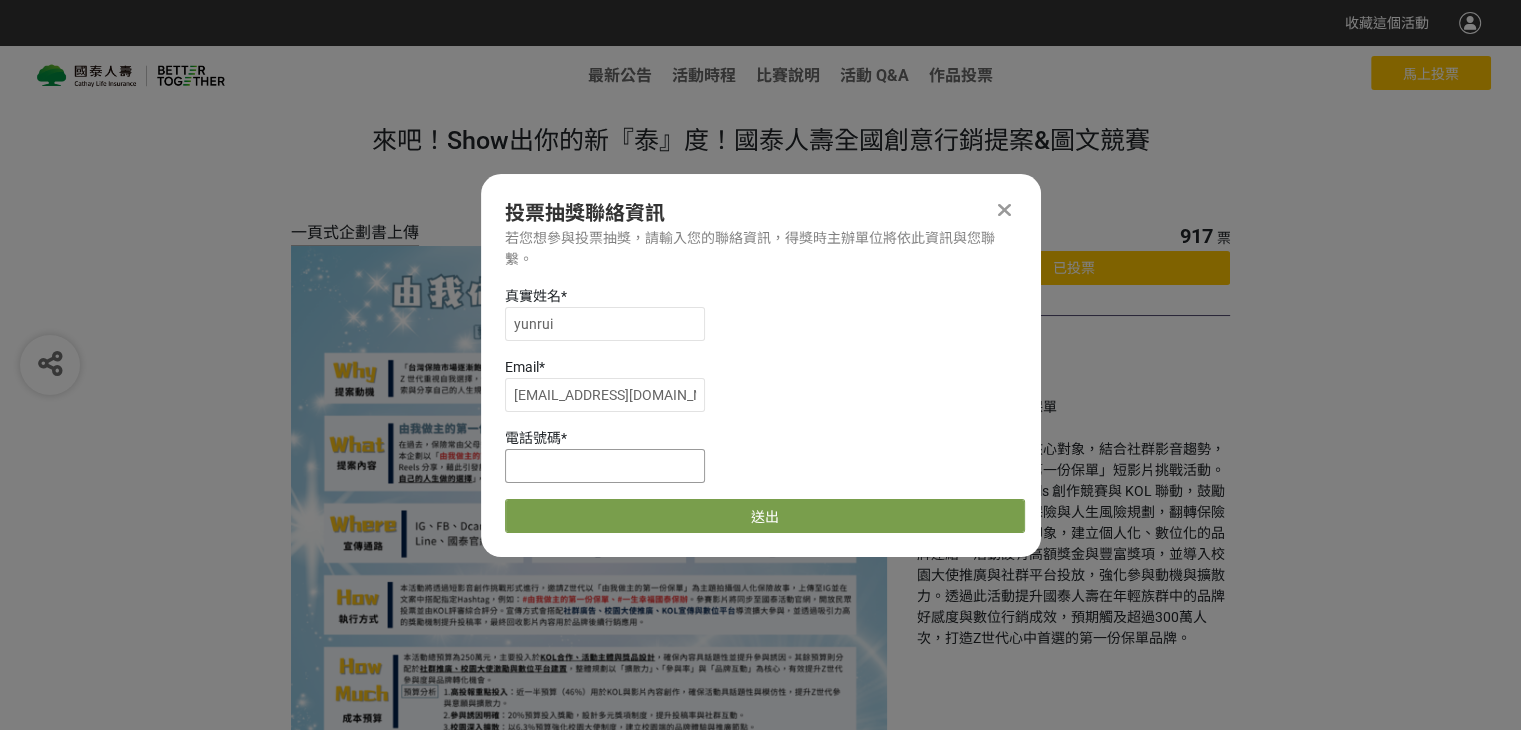click at bounding box center [605, 466] 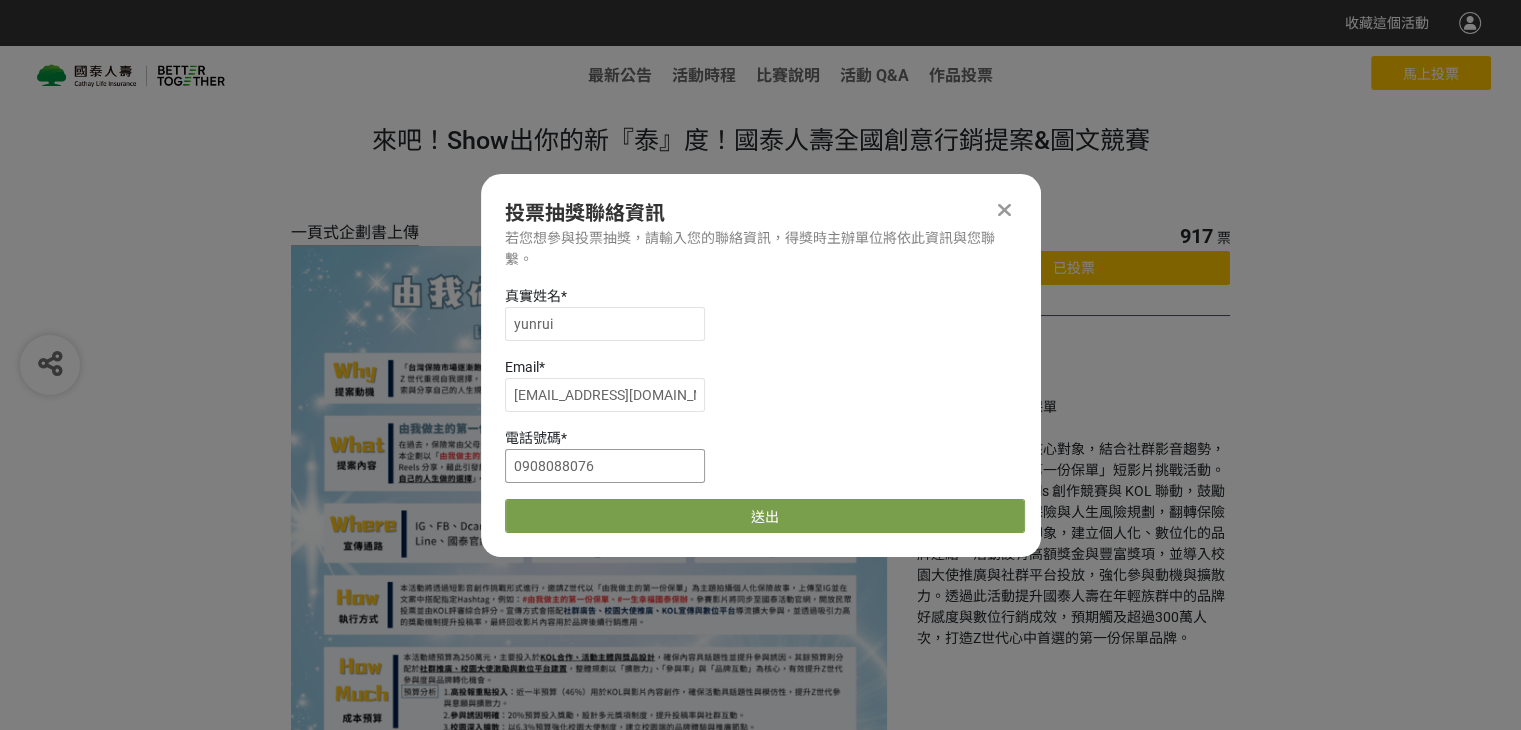 scroll, scrollTop: 0, scrollLeft: 0, axis: both 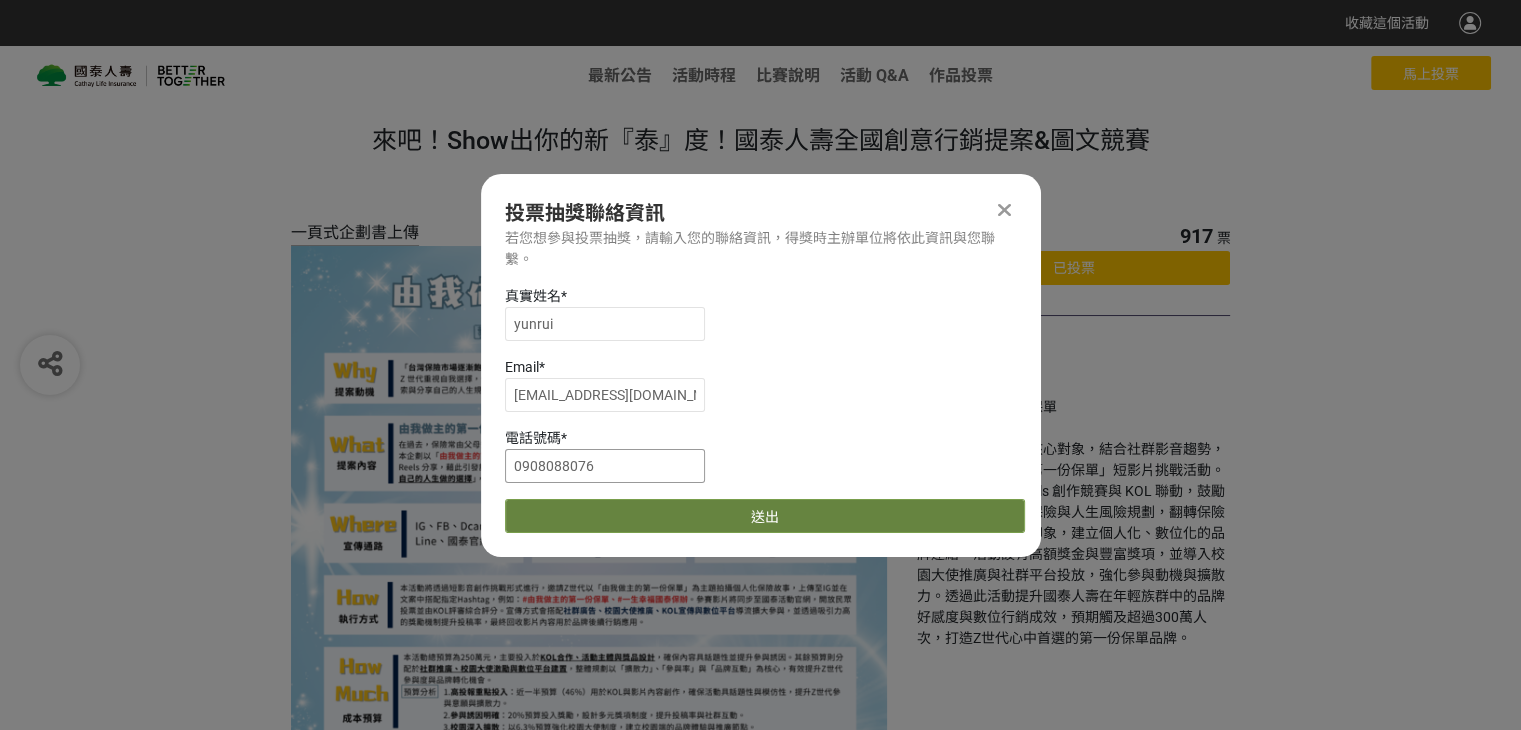 type on "0908088076" 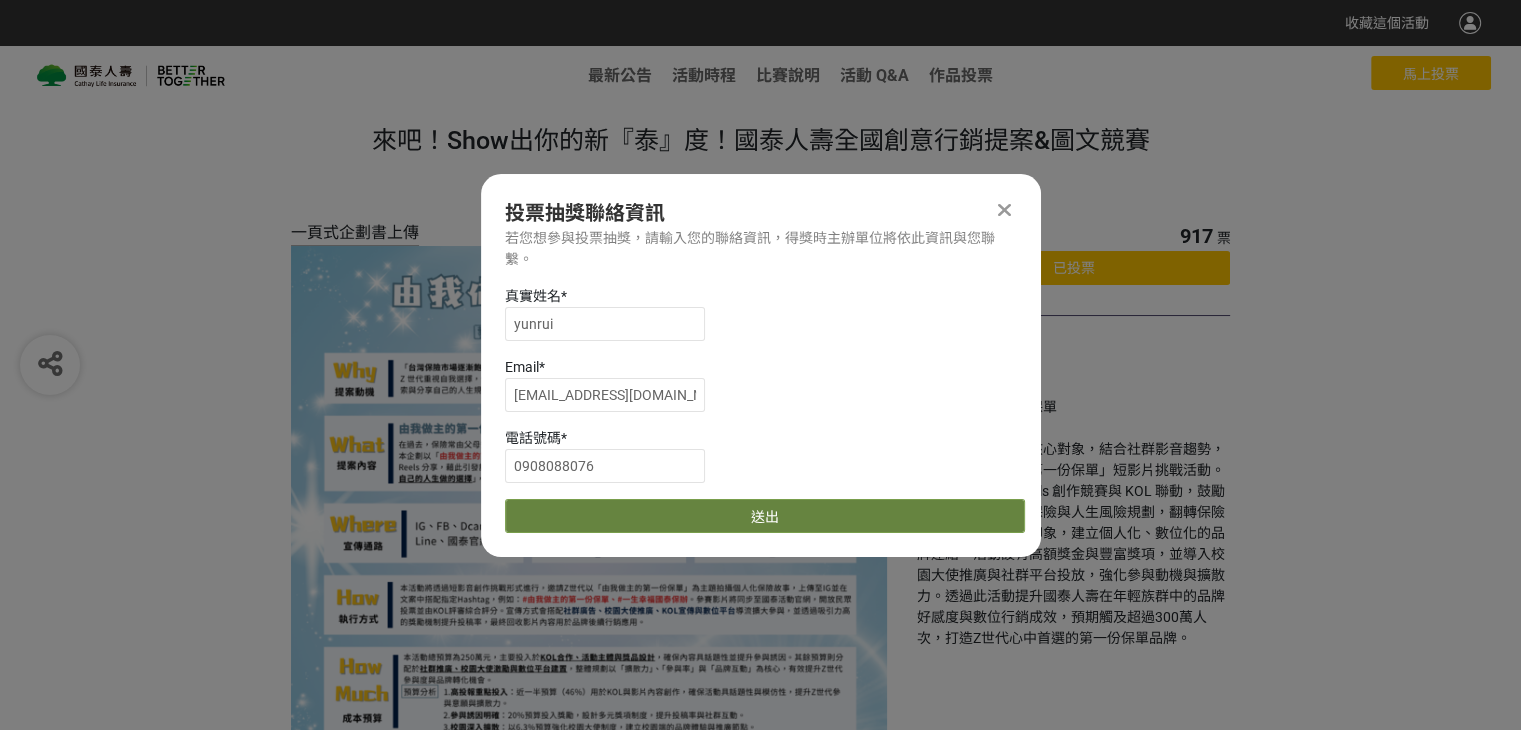 click on "送出" at bounding box center (765, 516) 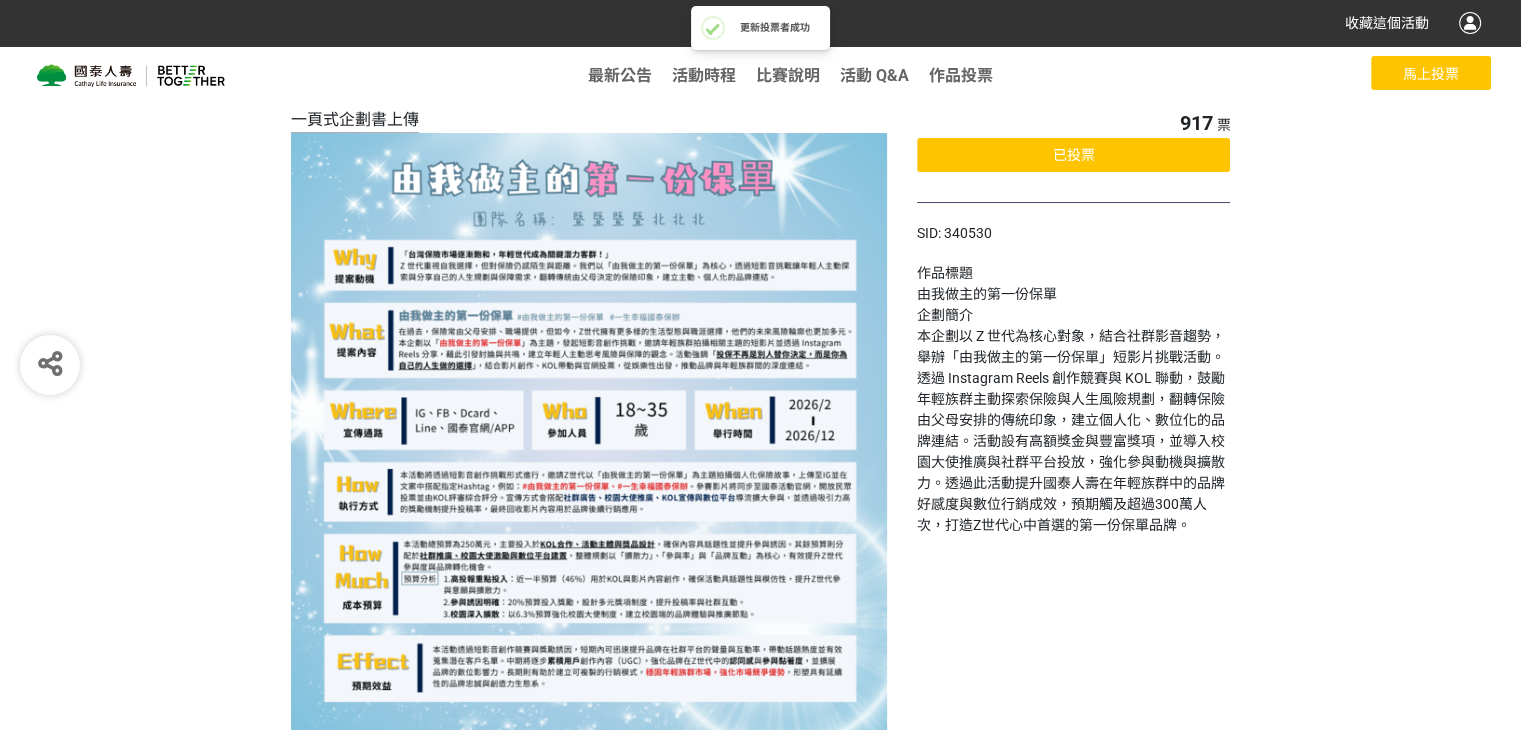 scroll, scrollTop: 112, scrollLeft: 0, axis: vertical 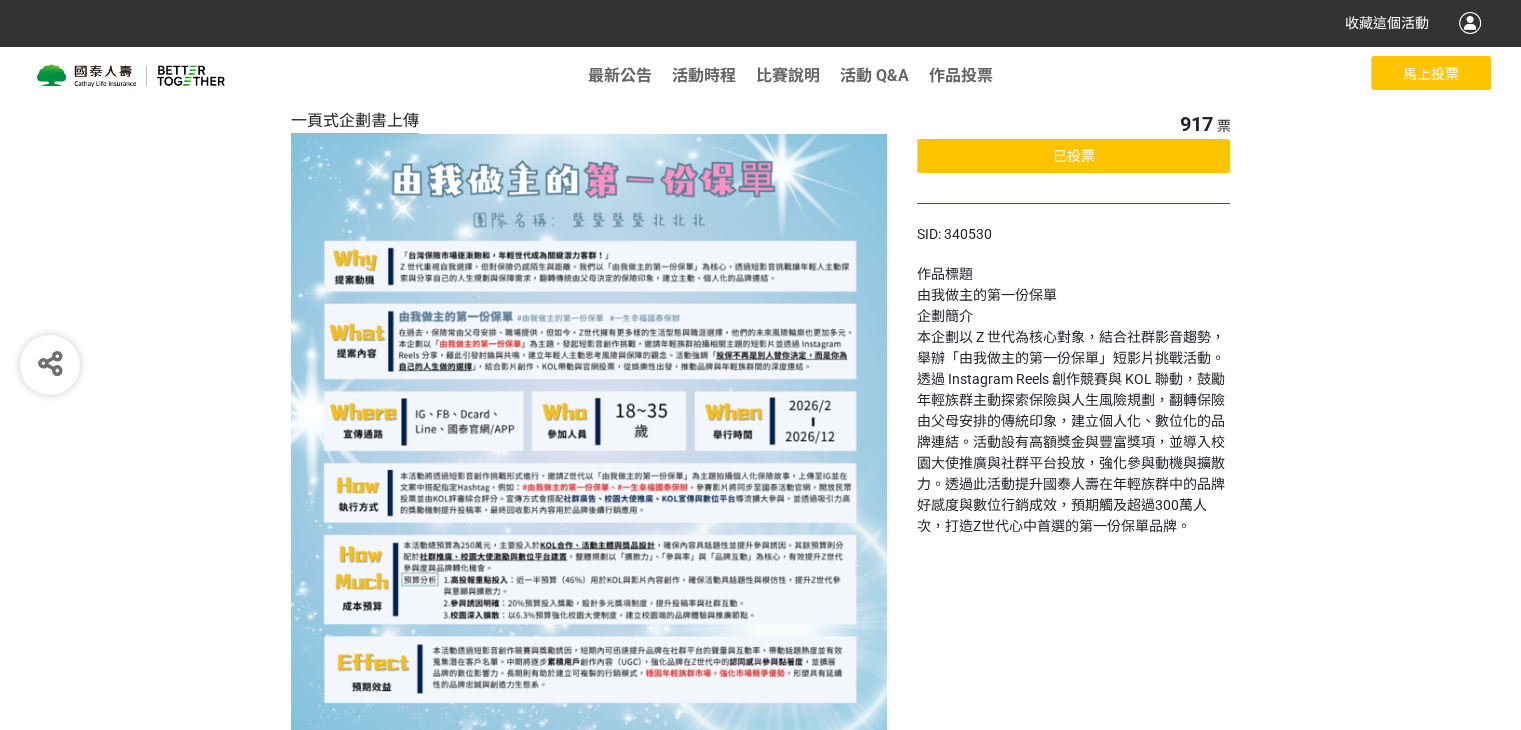click on "已投票" 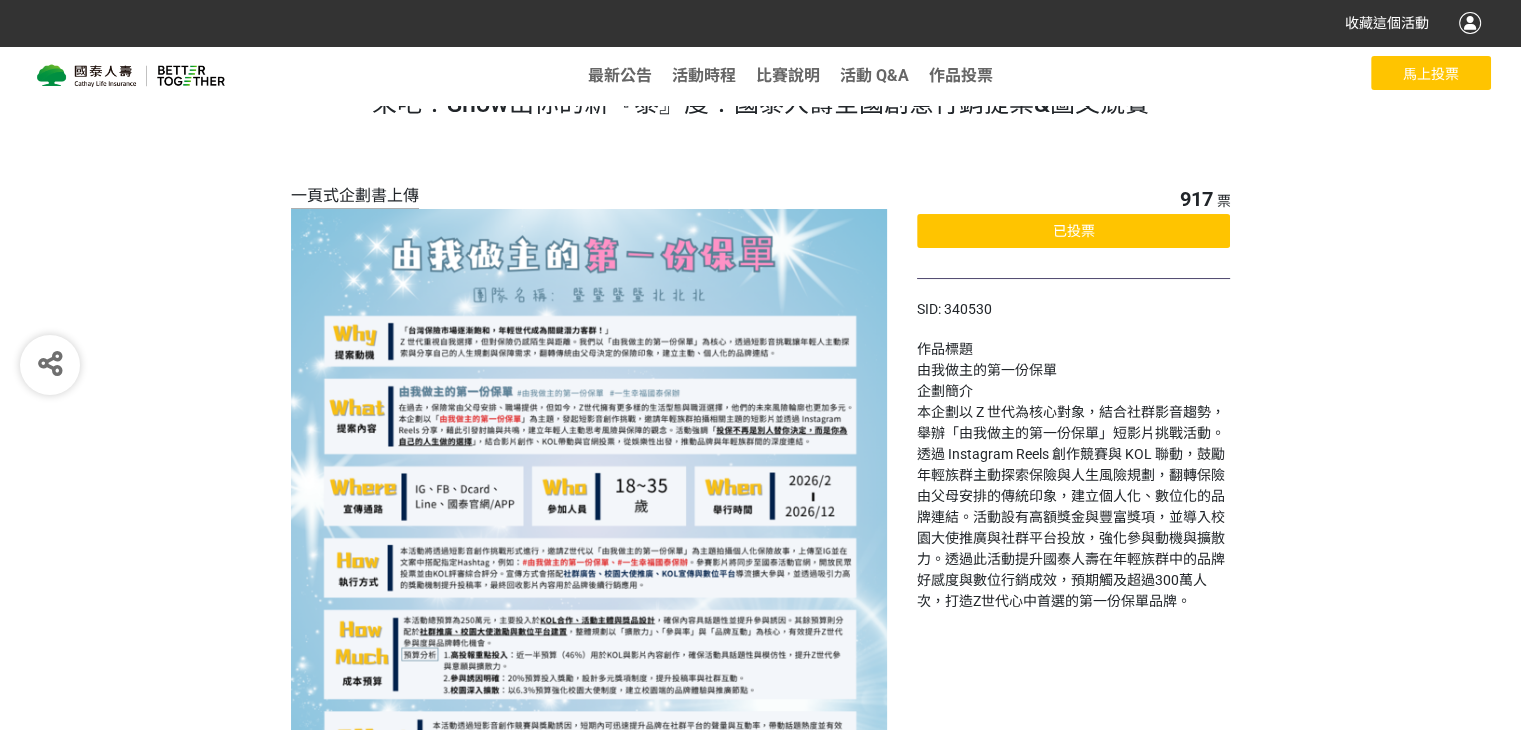 scroll, scrollTop: 28, scrollLeft: 0, axis: vertical 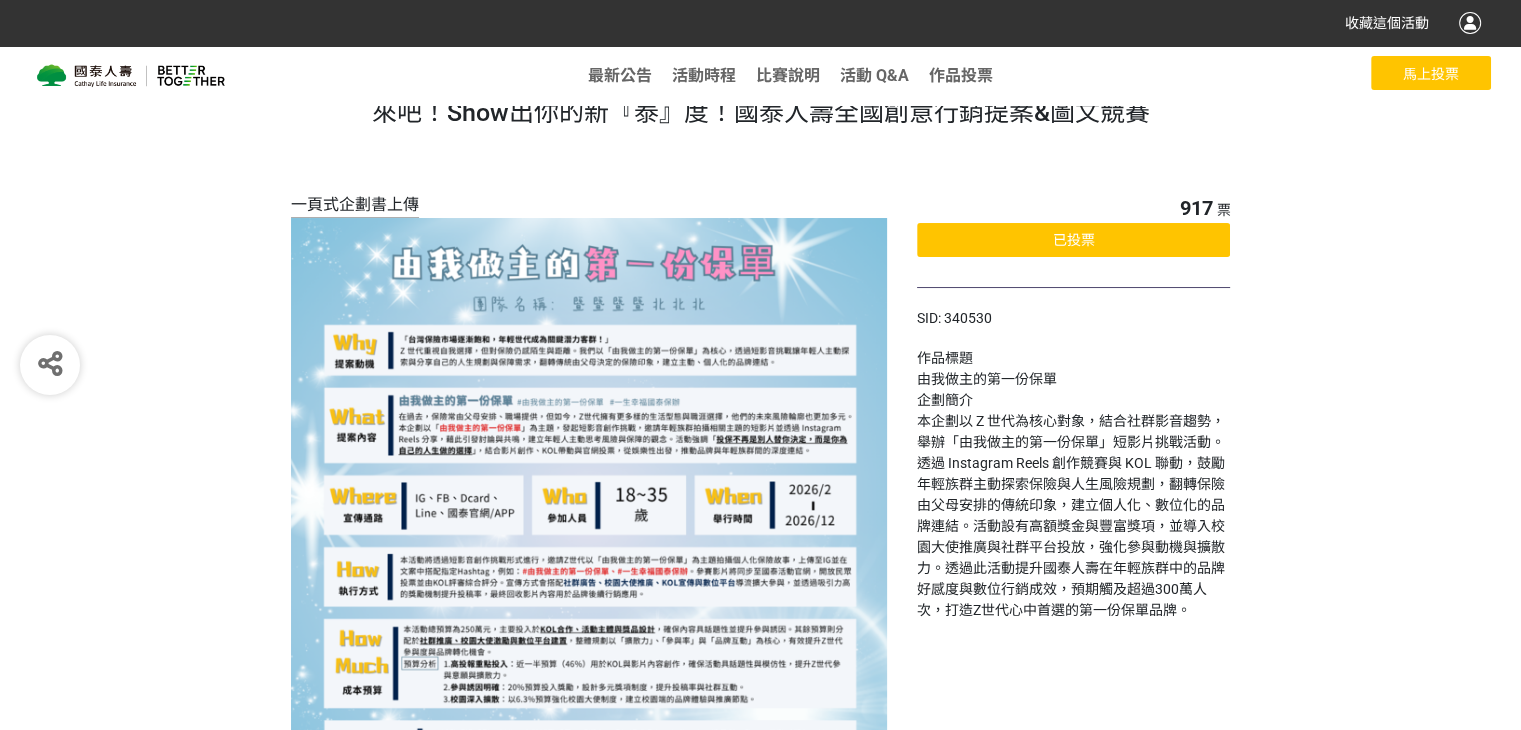 click on "已投票" 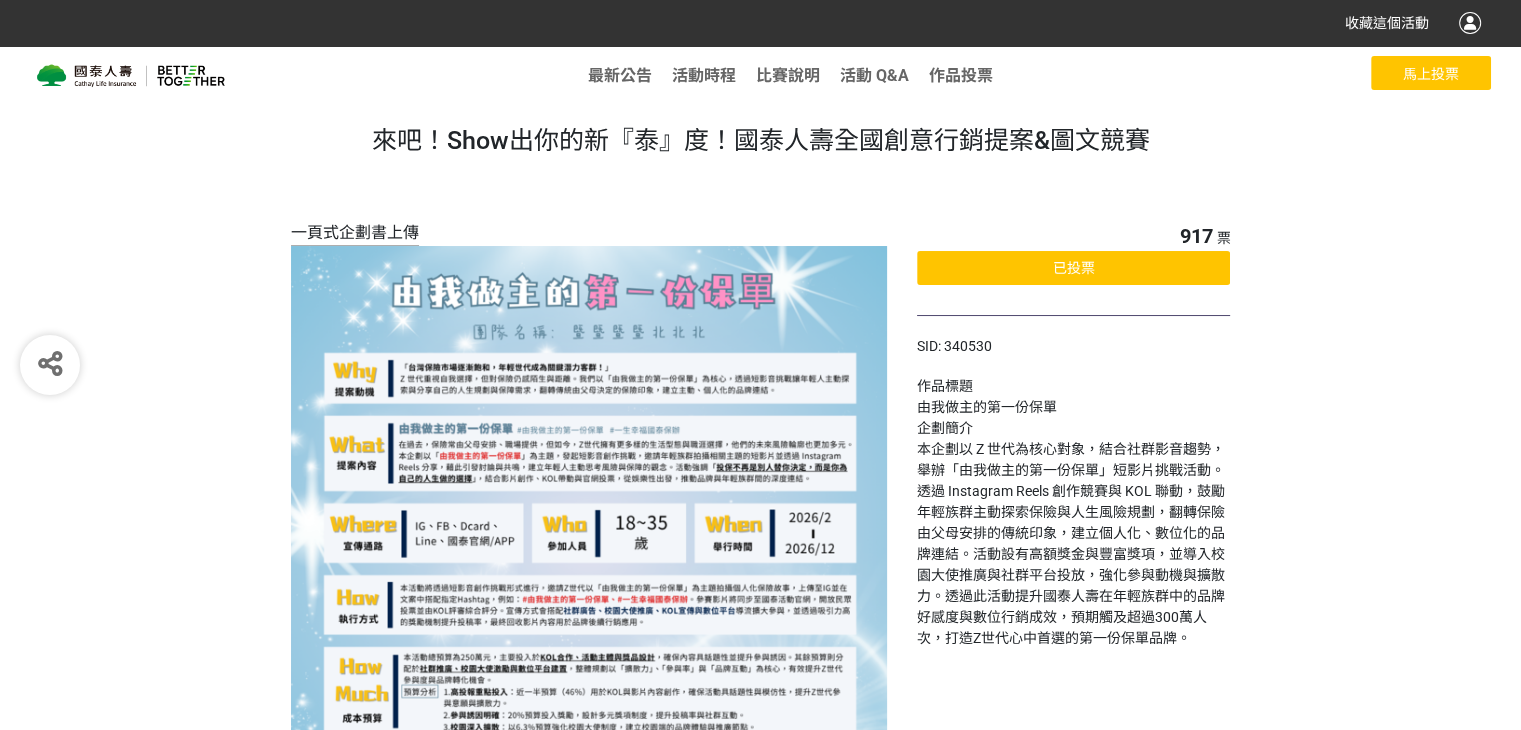 click on "來吧！Show出你的新『泰』度！國泰人壽全國創意行銷提案&圖文競賽" at bounding box center (761, 140) 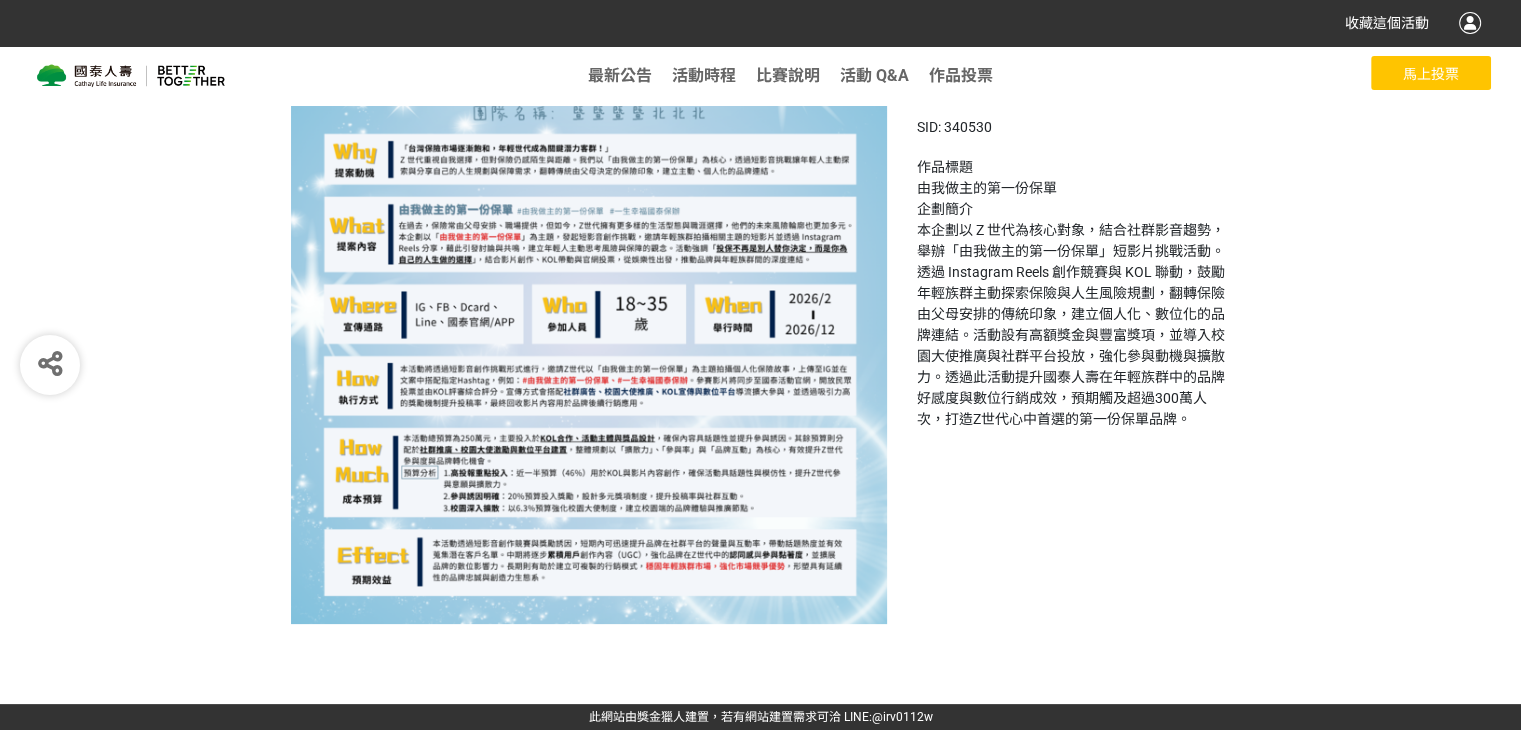 scroll, scrollTop: 0, scrollLeft: 0, axis: both 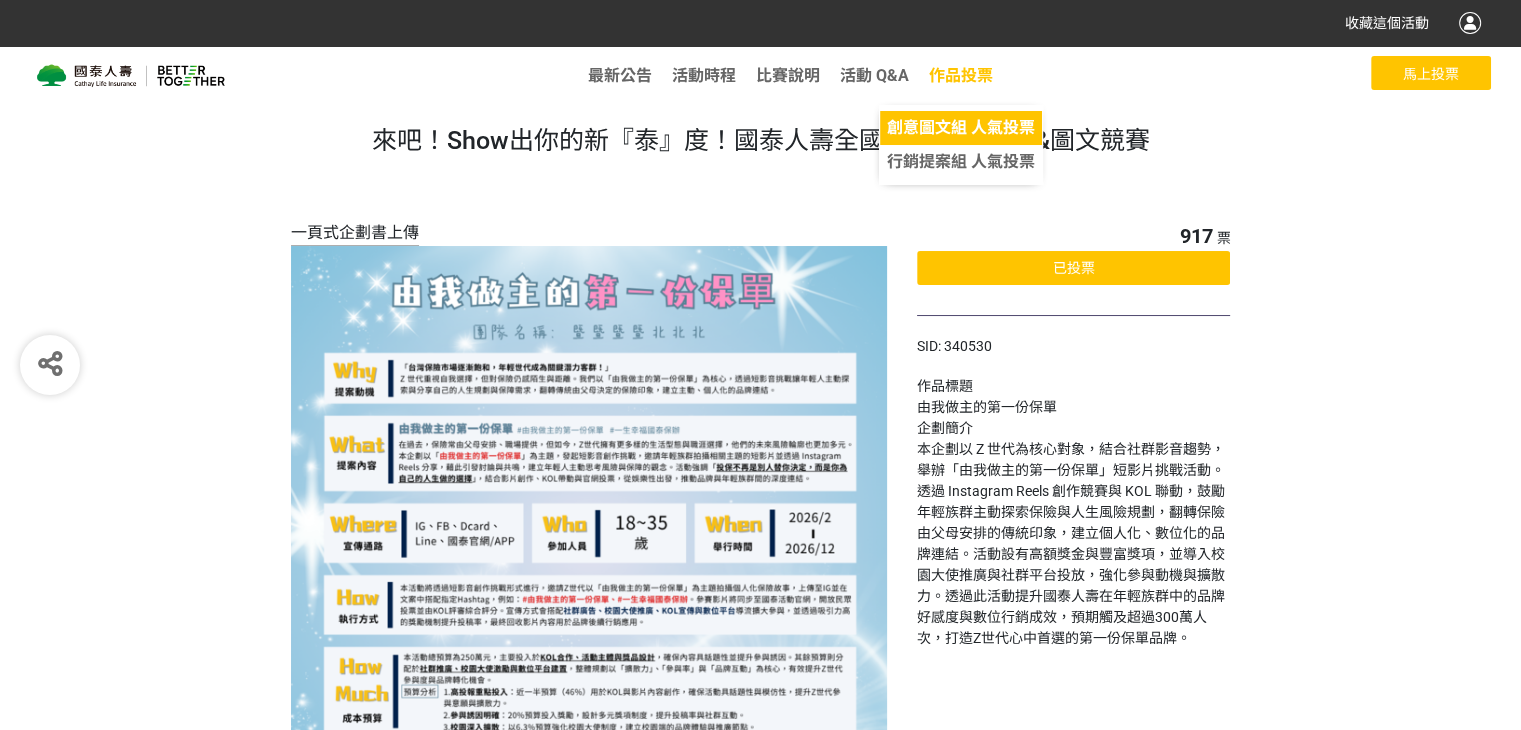 click on "創意圖文組 人氣投票" at bounding box center (961, 127) 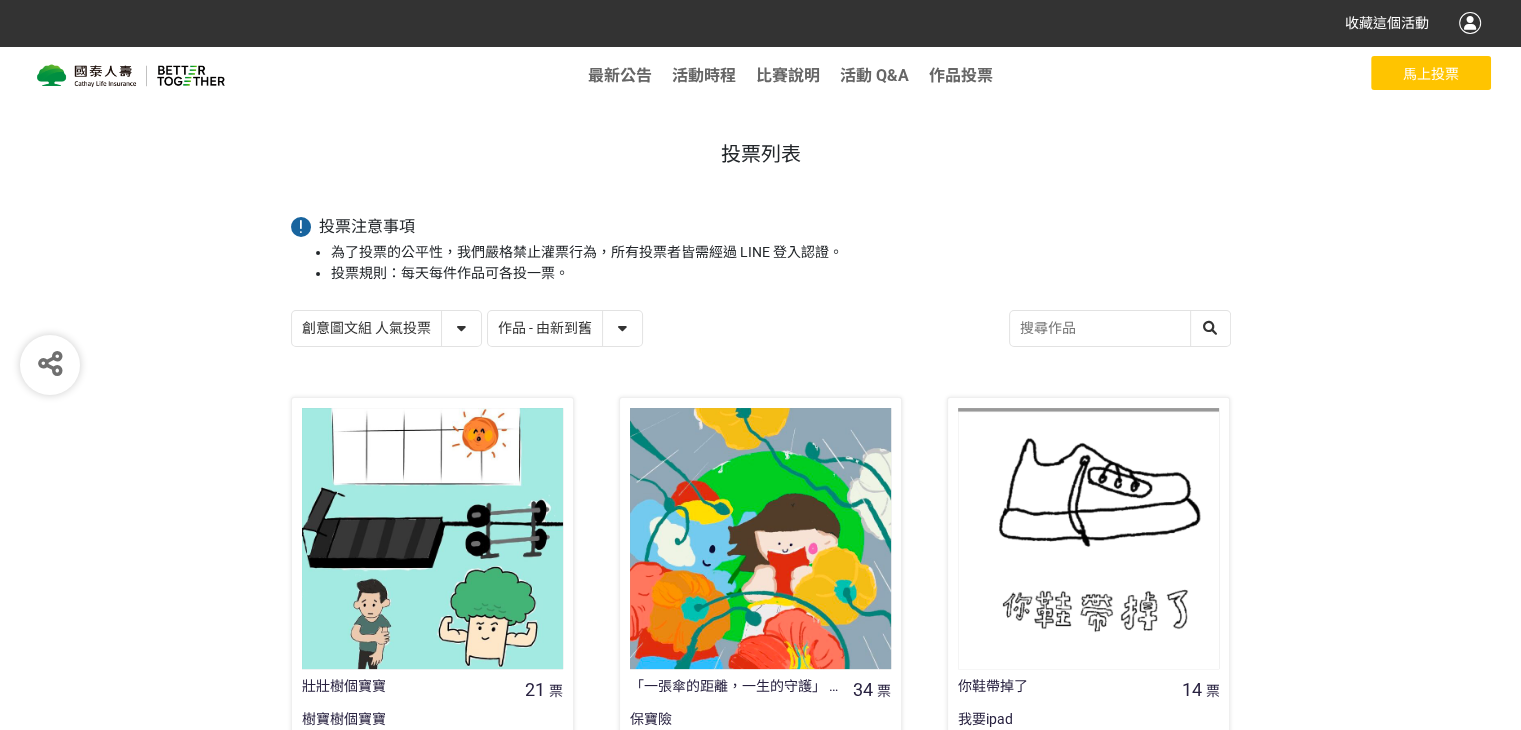 scroll, scrollTop: 0, scrollLeft: 0, axis: both 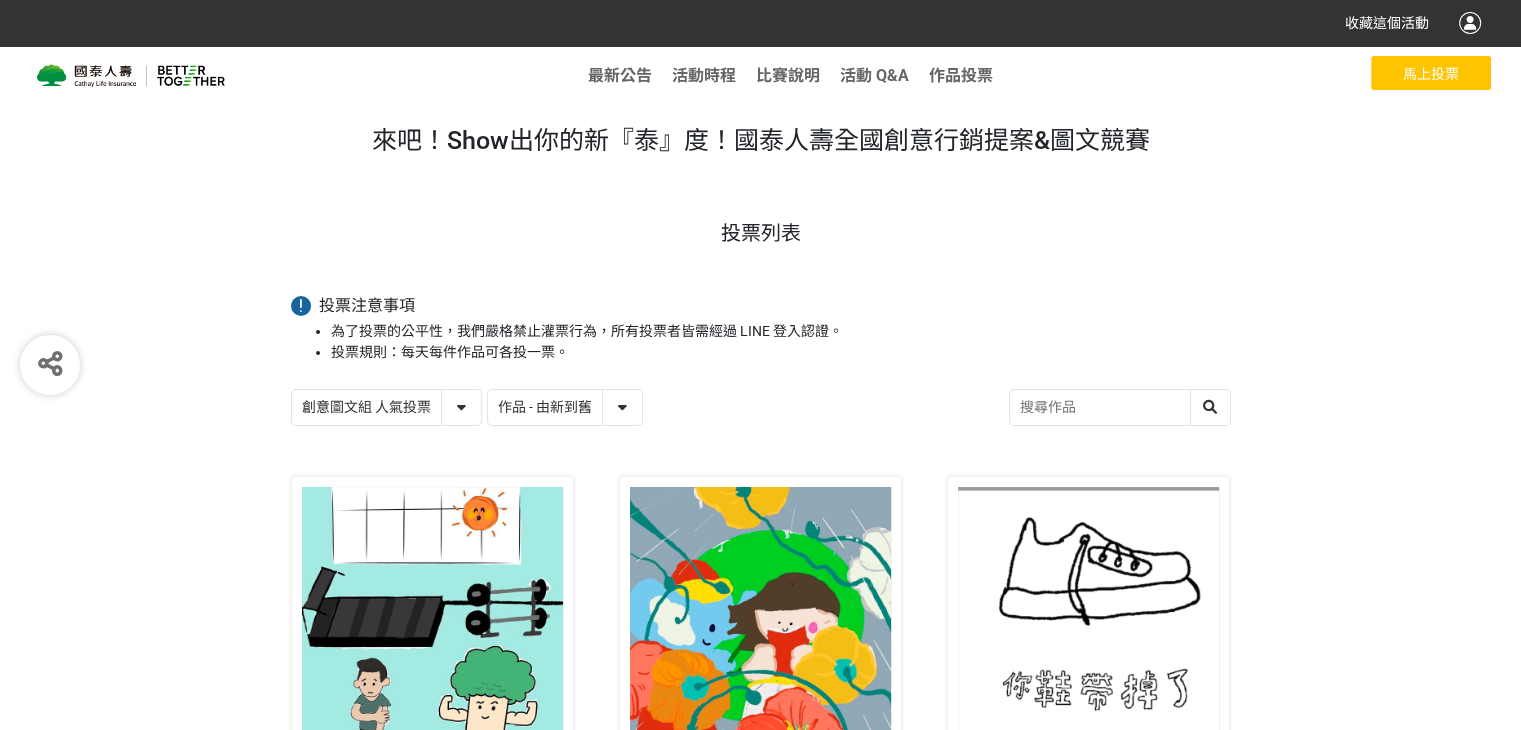 click on "創意圖文組 人氣投票 行銷提案組 人氣投票" at bounding box center (386, 407) 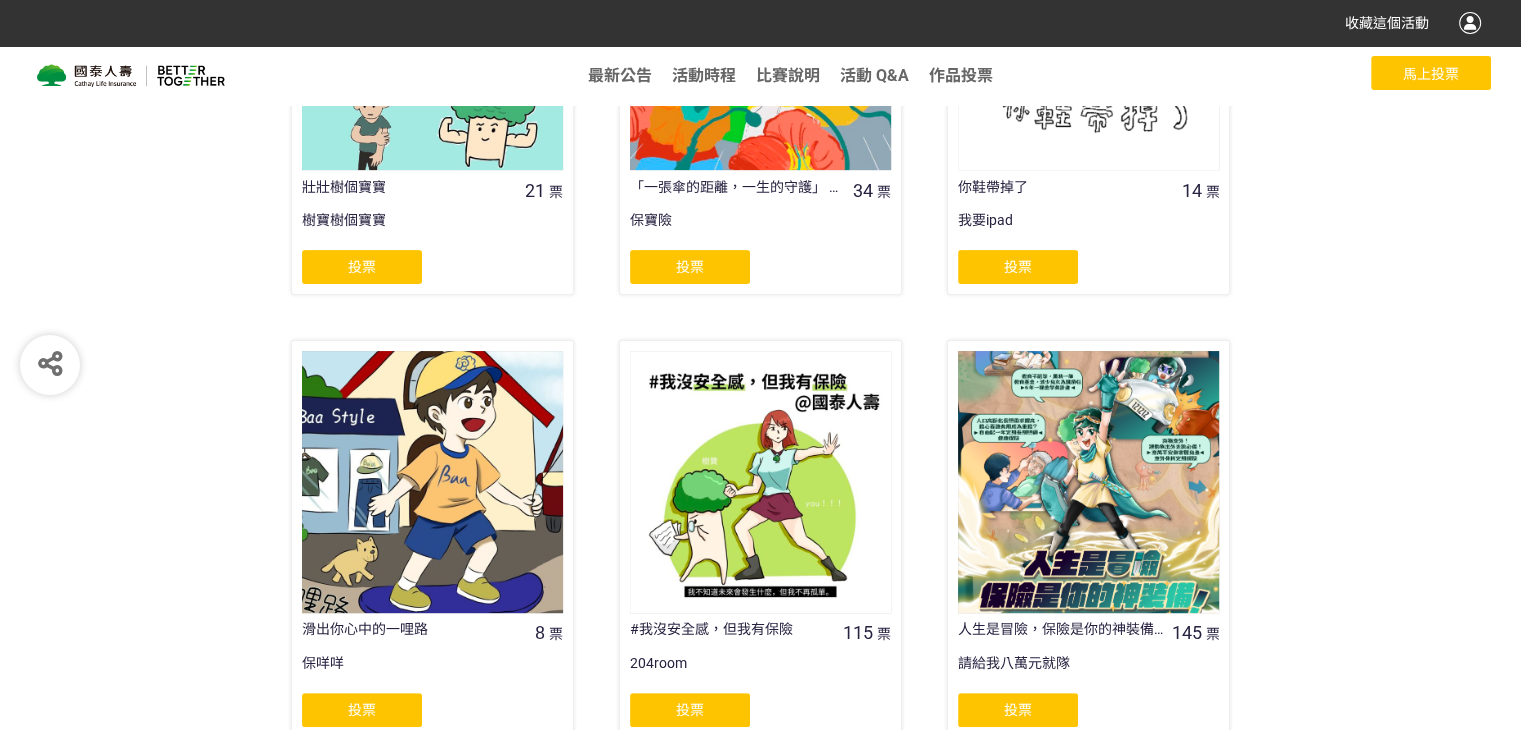 scroll, scrollTop: 0, scrollLeft: 0, axis: both 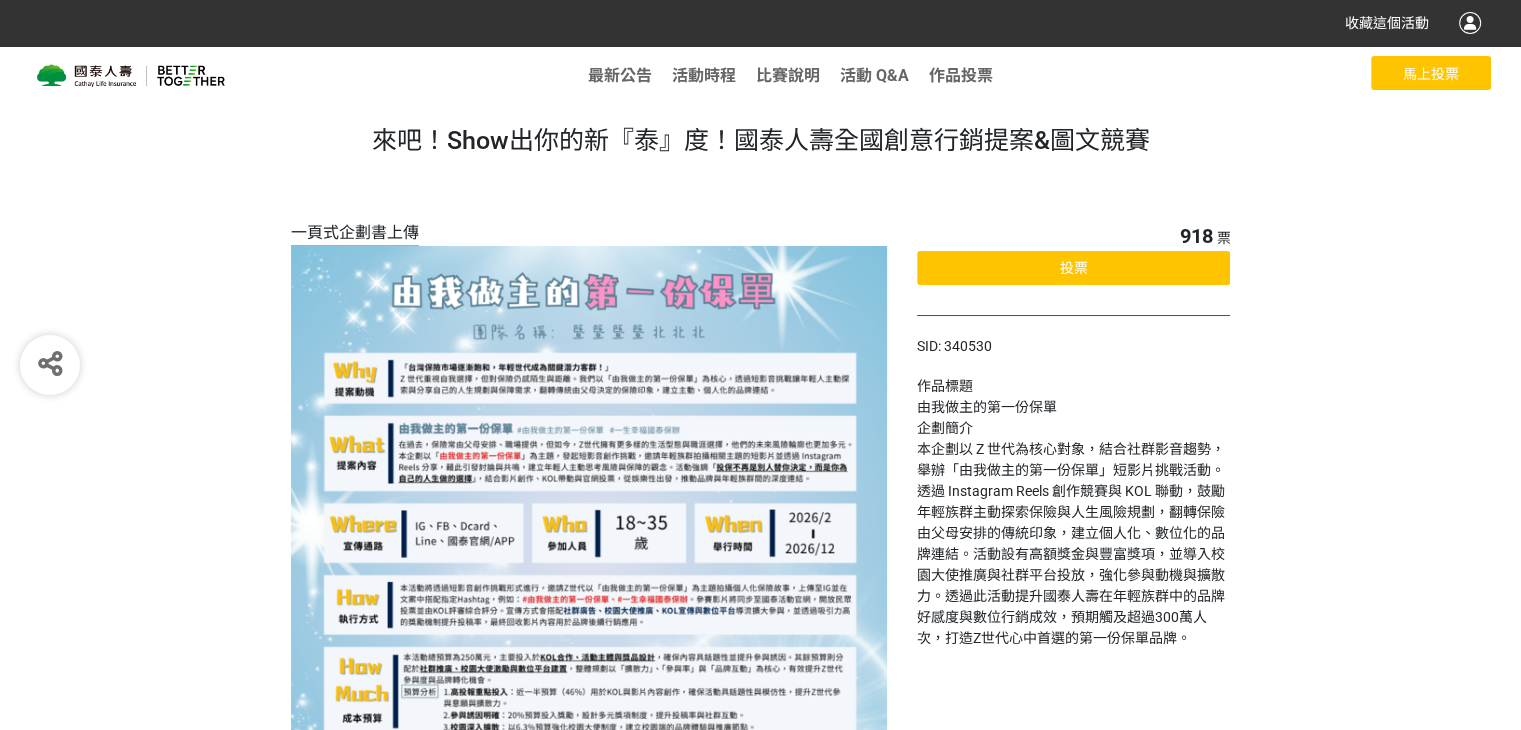 click on "投票" 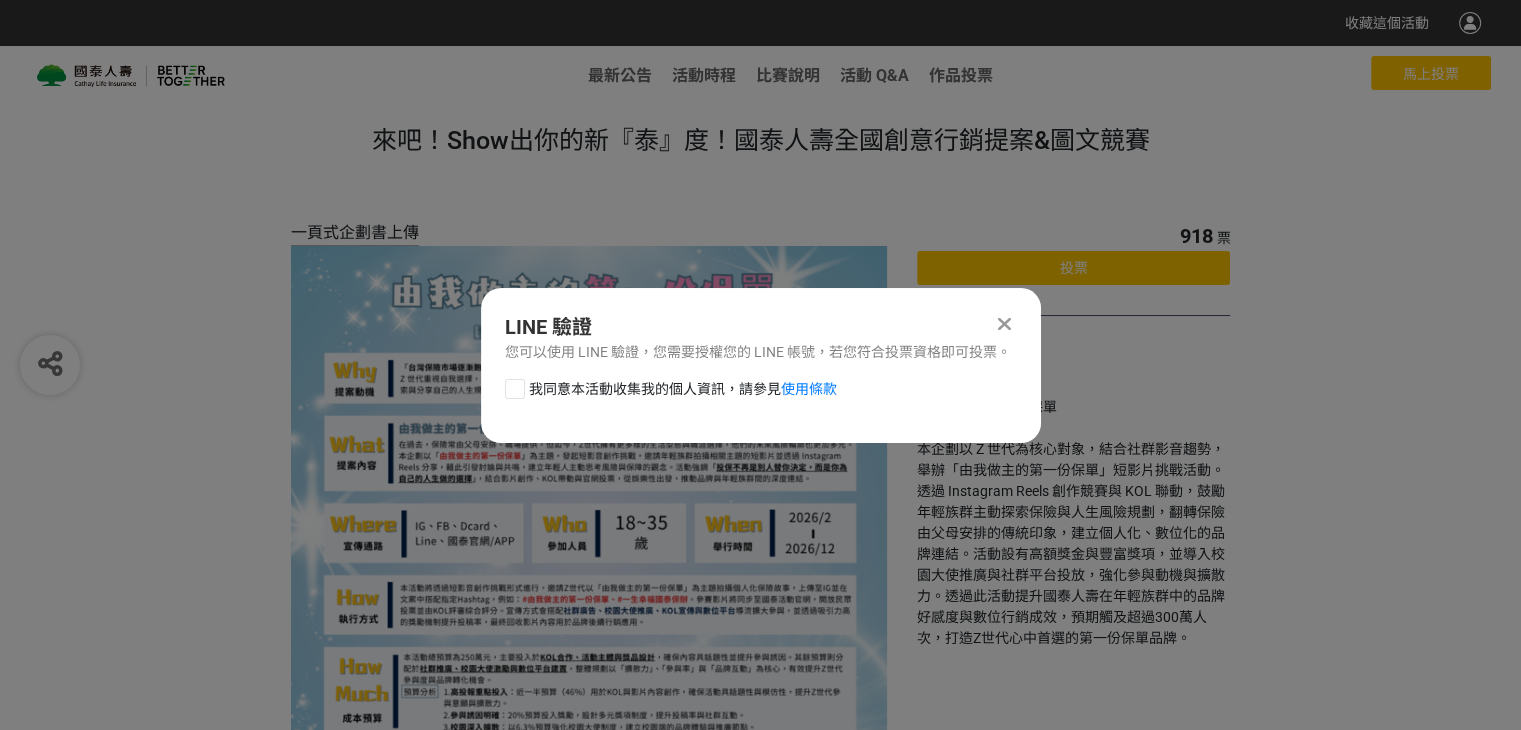 click at bounding box center [1004, 324] 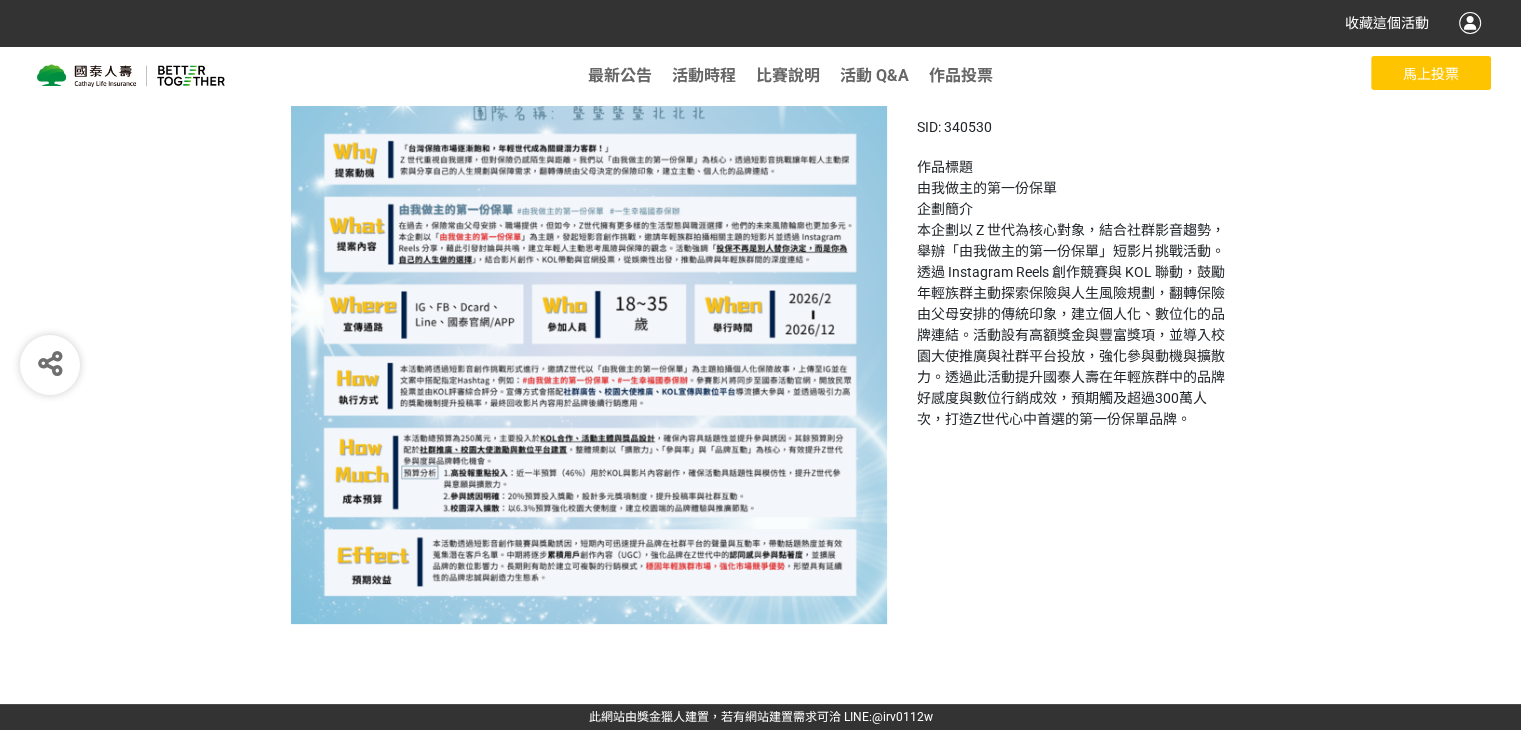 scroll, scrollTop: 0, scrollLeft: 0, axis: both 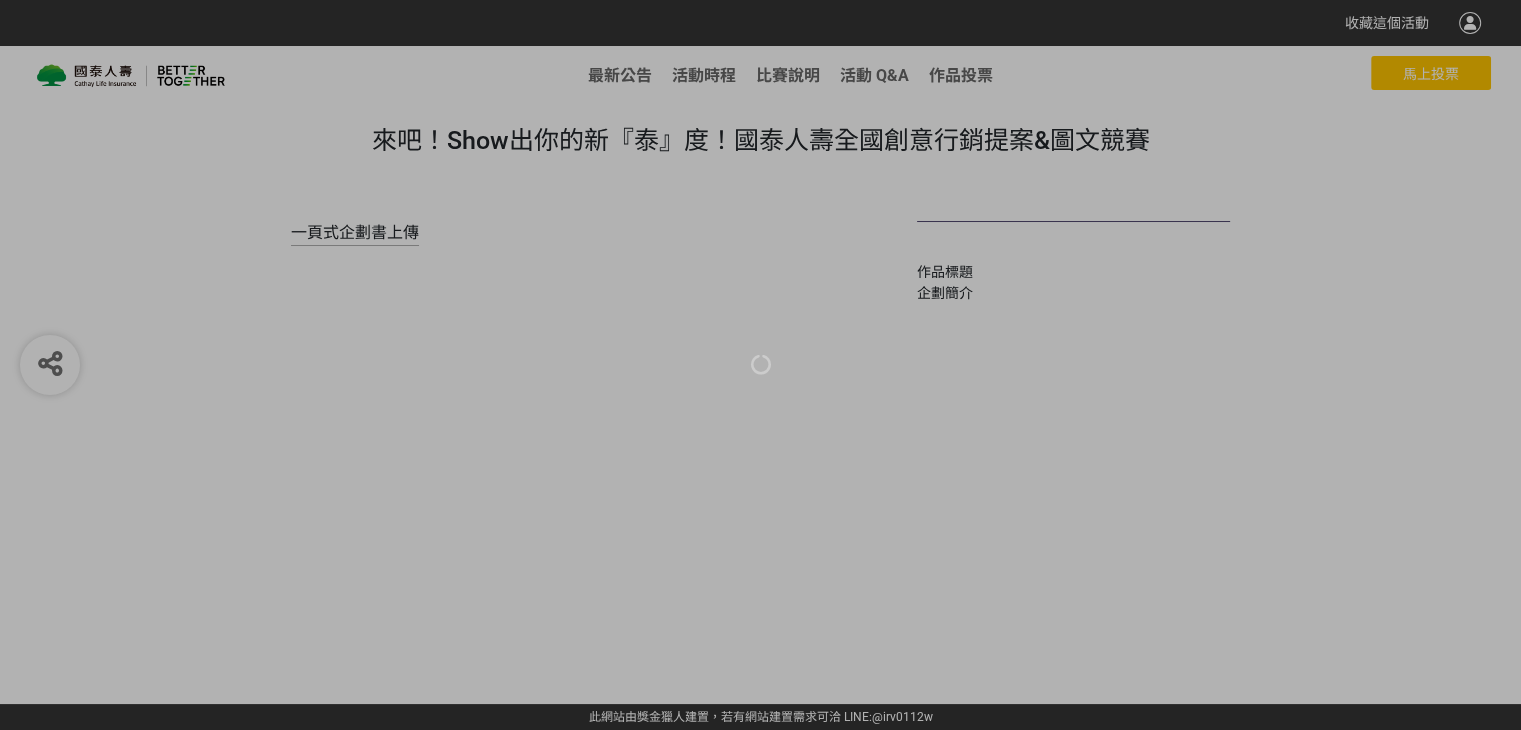click at bounding box center (760, 365) 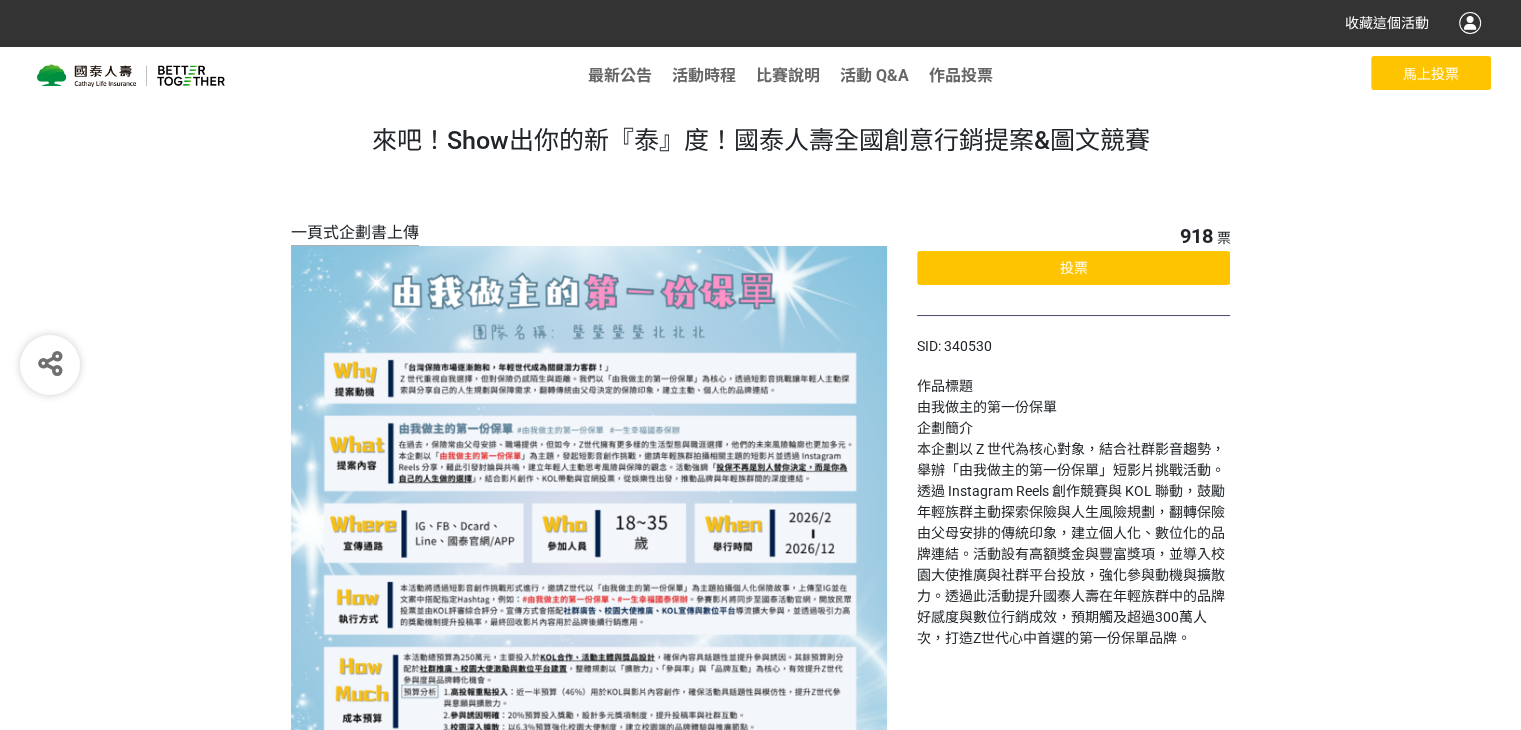 click on "投票" 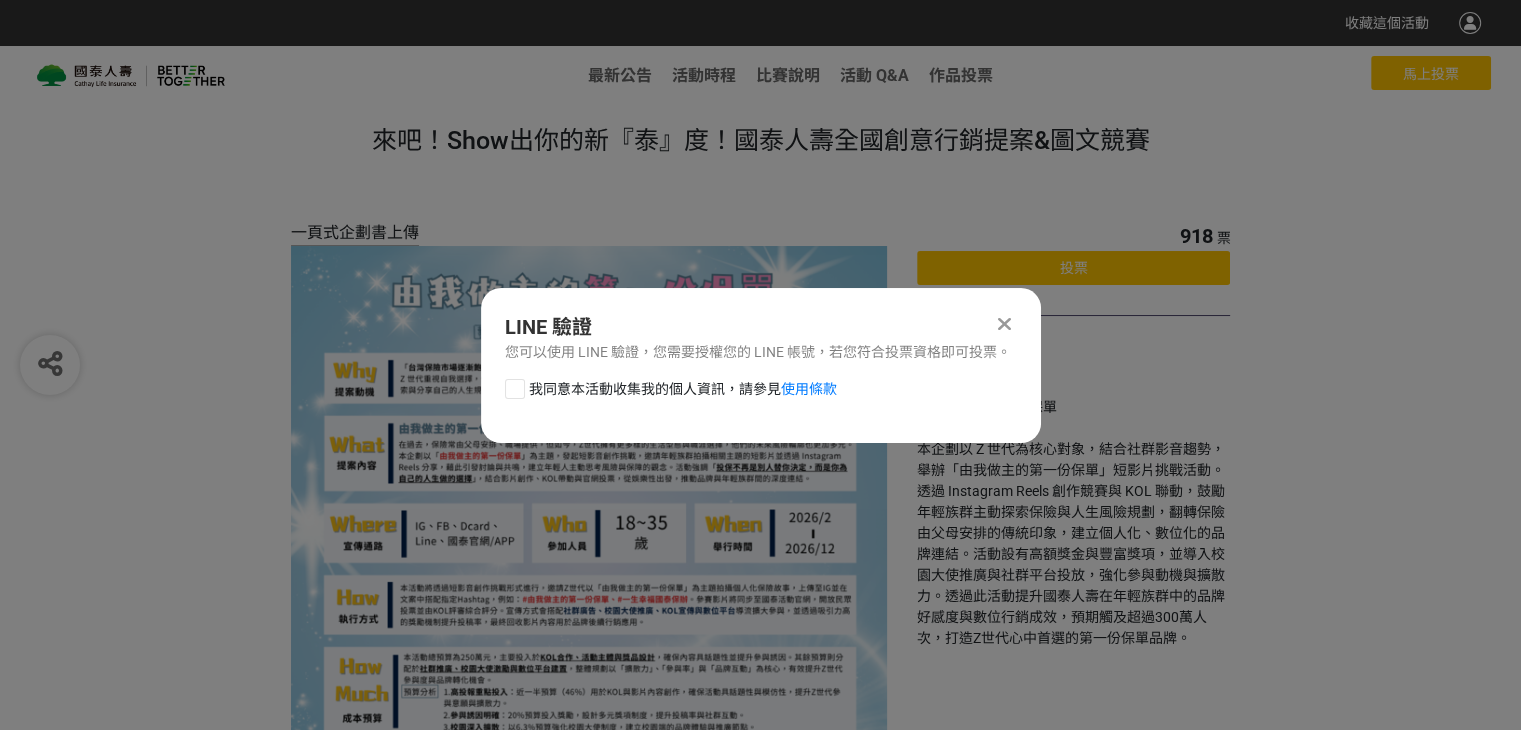 click at bounding box center (515, 389) 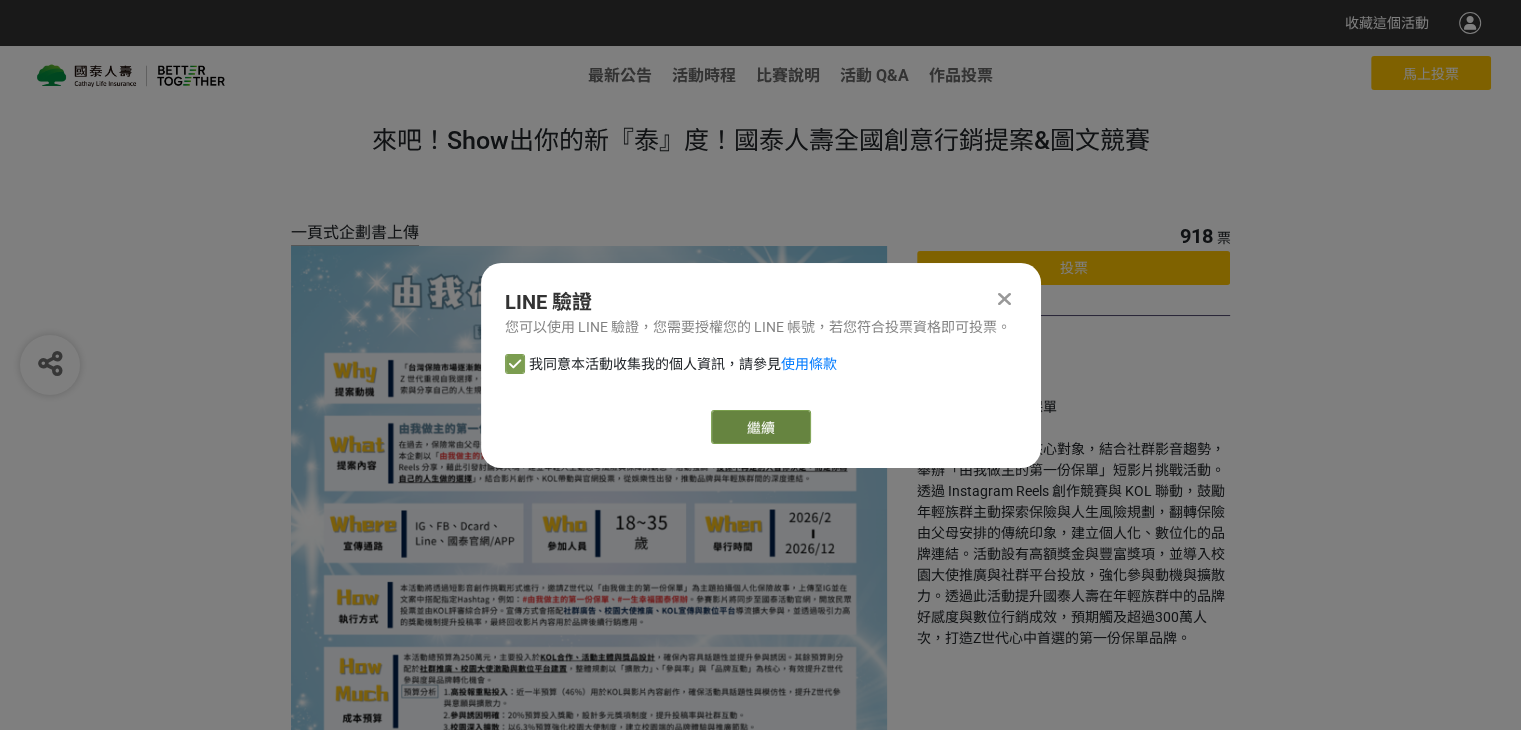 click on "繼續" at bounding box center [761, 427] 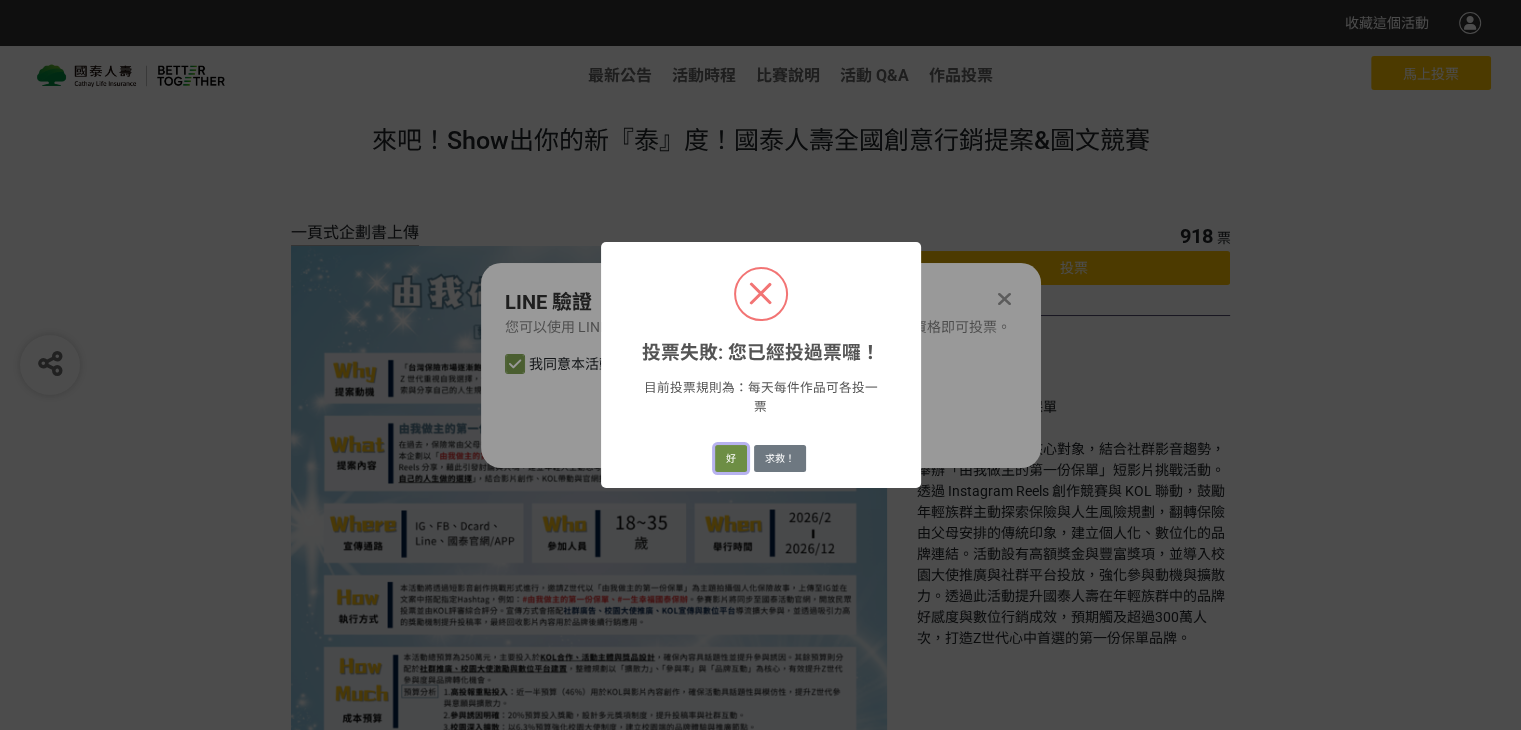click on "好" at bounding box center [731, 459] 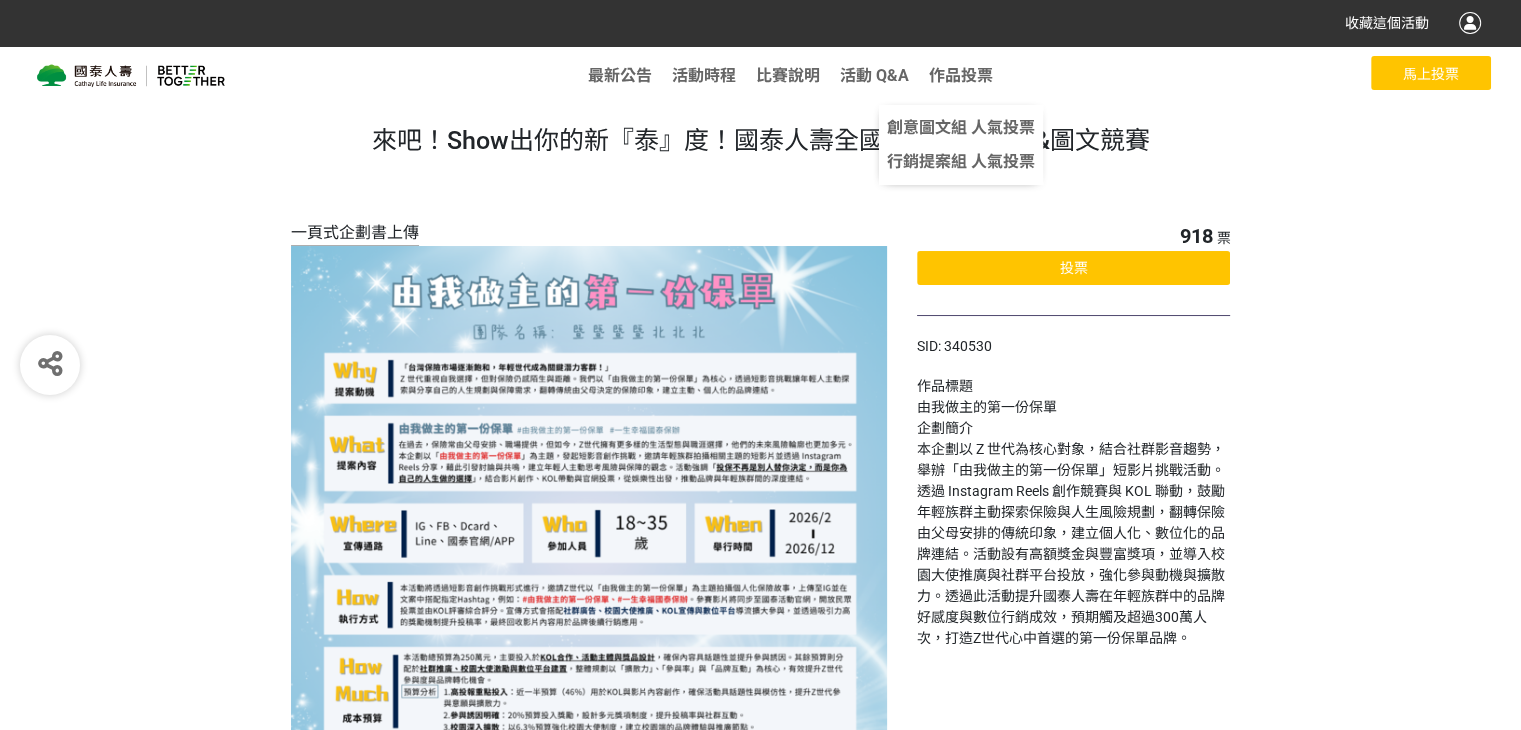click on "作品投票 創意圖文組 人氣投票 行銷提案組 人氣投票" 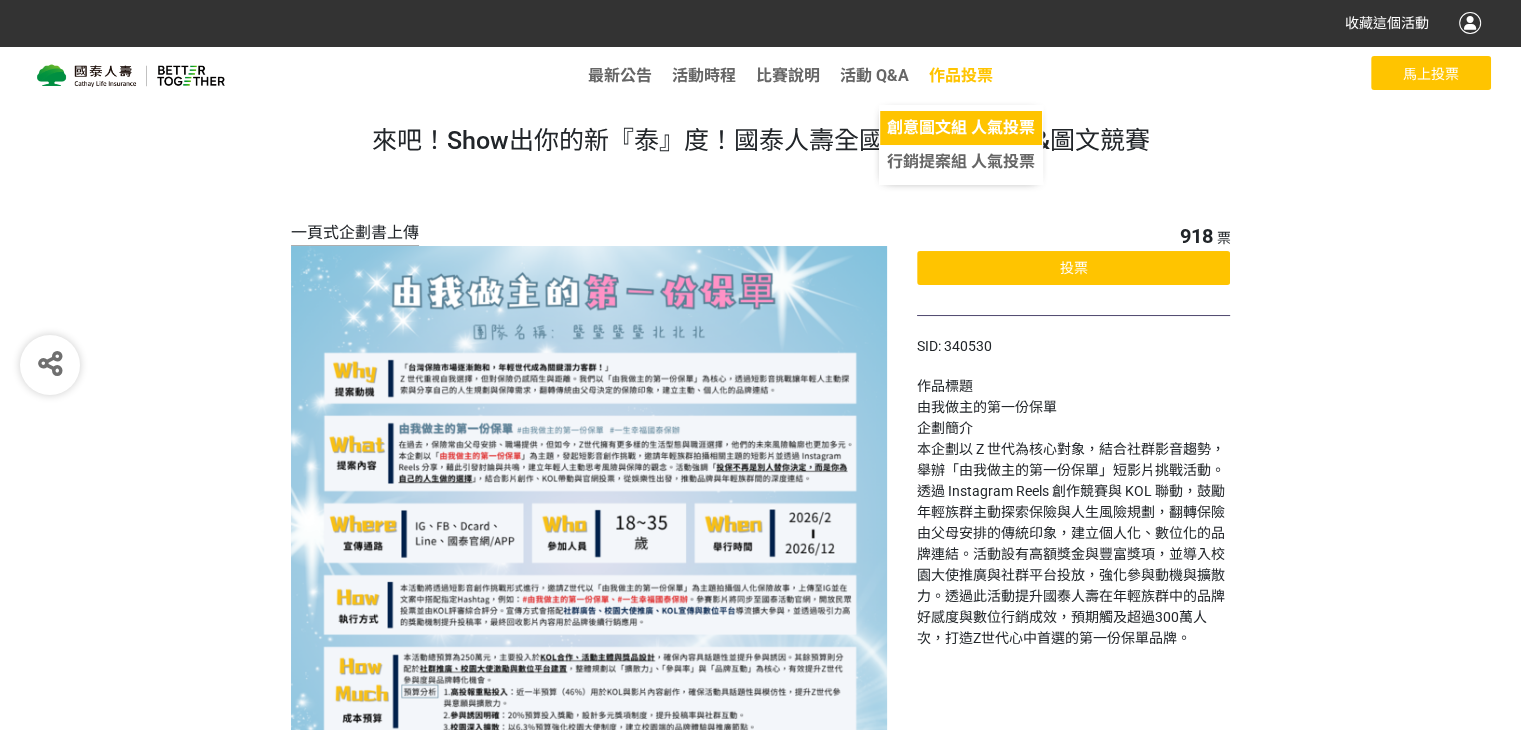 click on "創意圖文組 人氣投票" 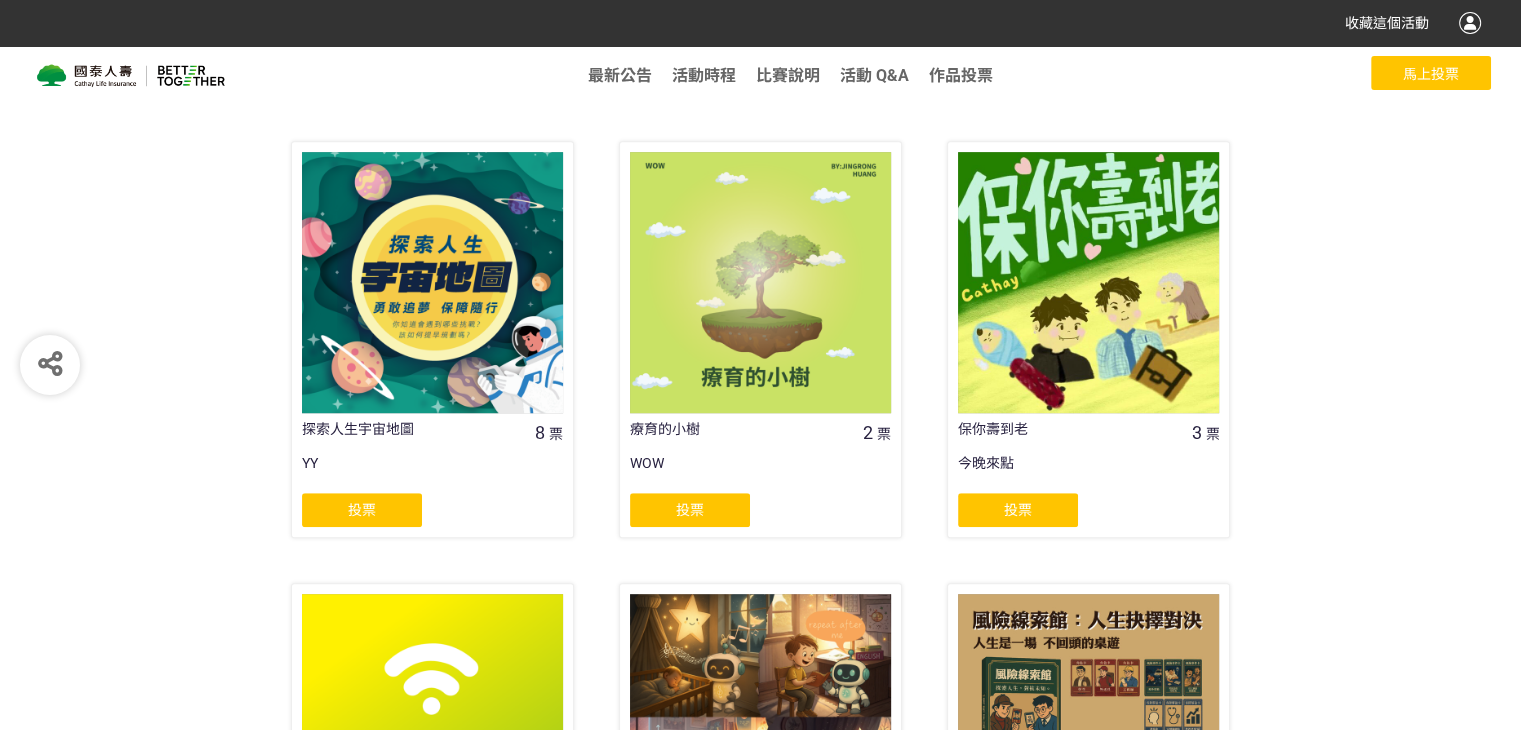 scroll, scrollTop: 1612, scrollLeft: 0, axis: vertical 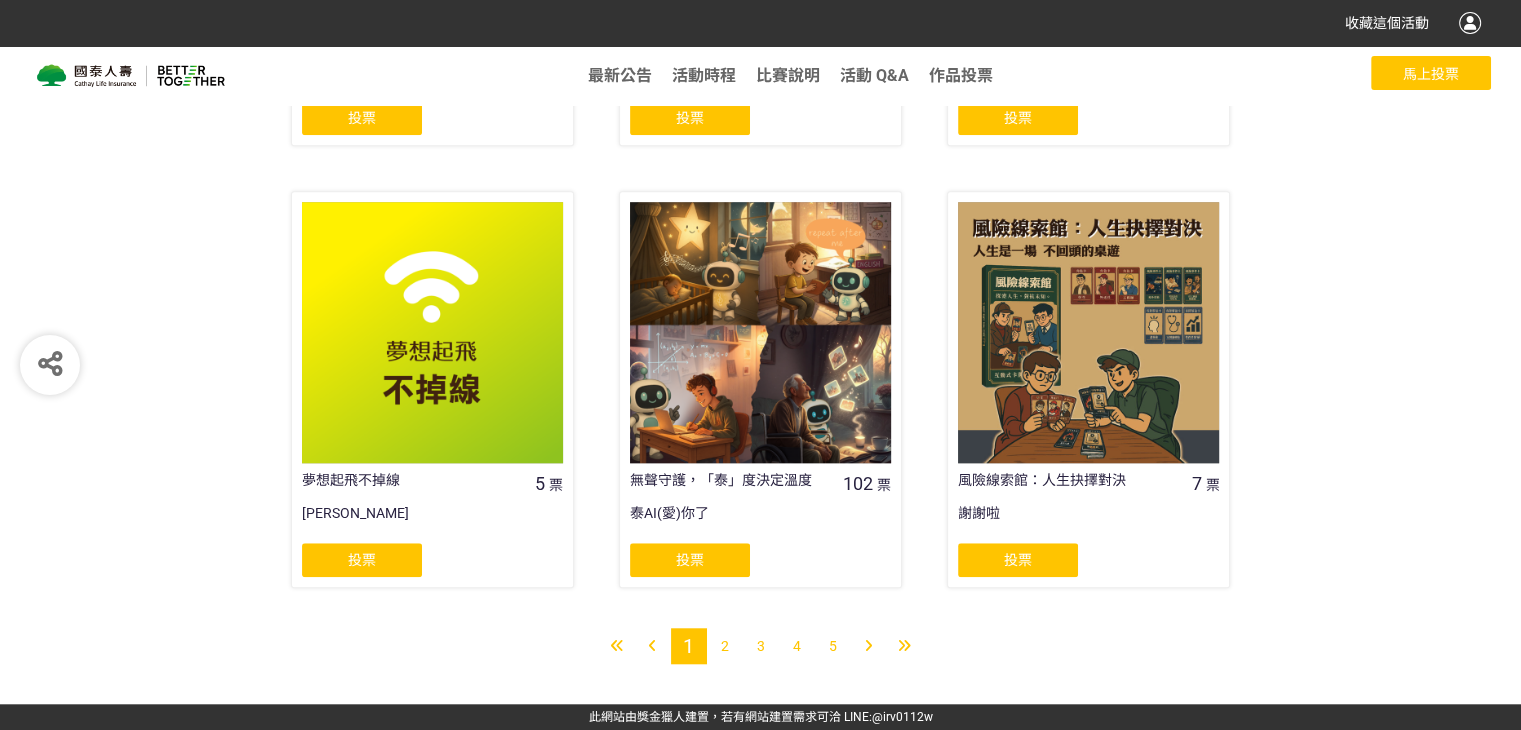 click on "2" at bounding box center (725, 646) 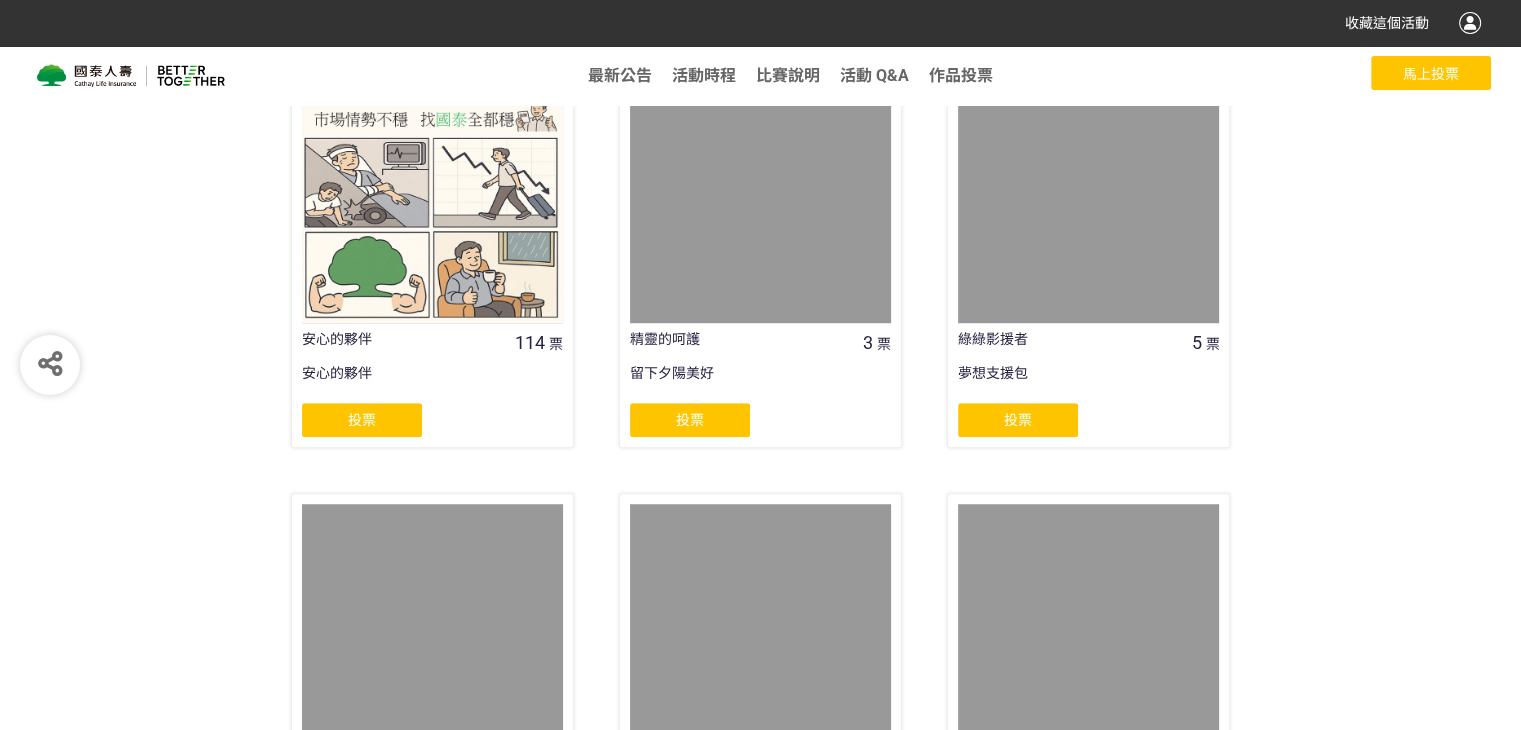 scroll, scrollTop: 1612, scrollLeft: 0, axis: vertical 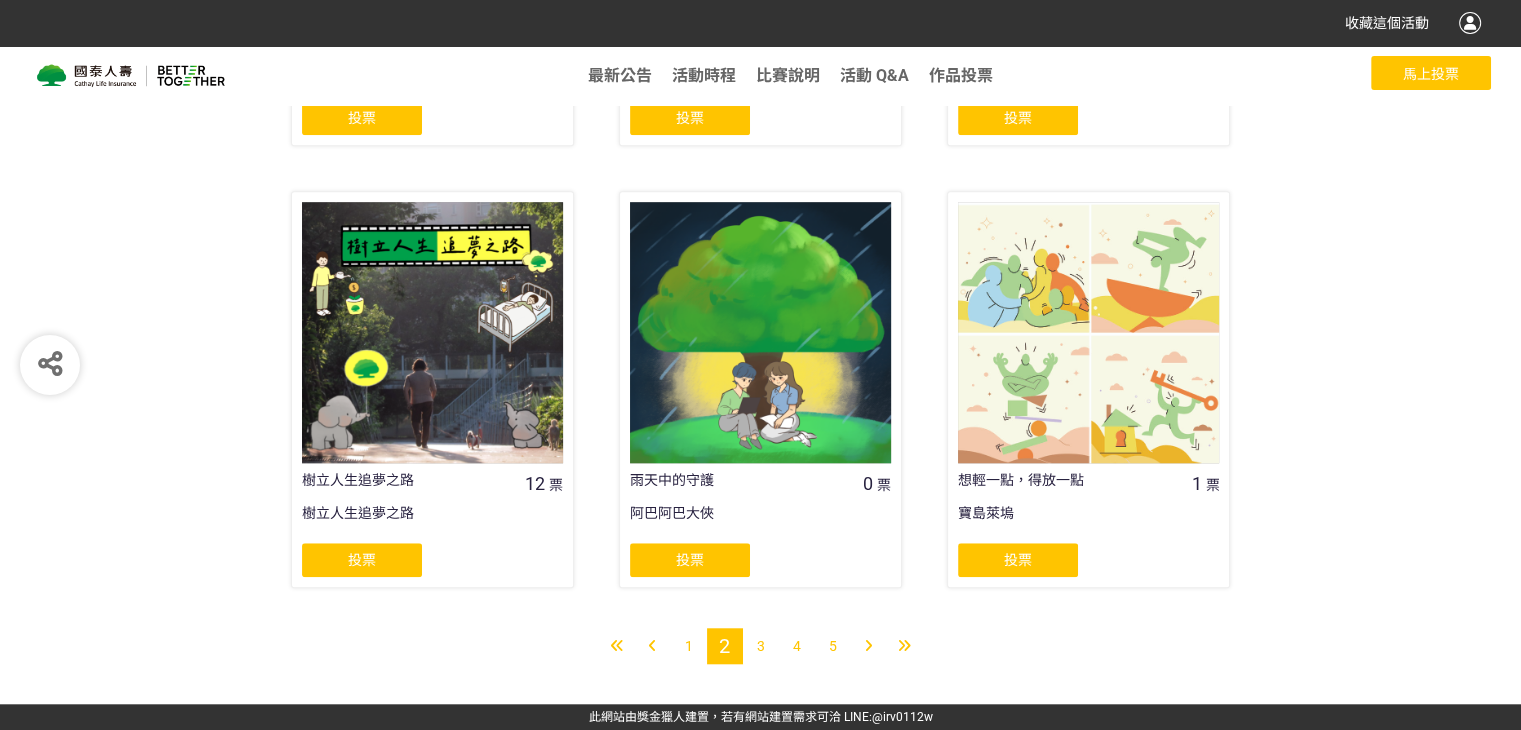 click on "3" at bounding box center (761, 646) 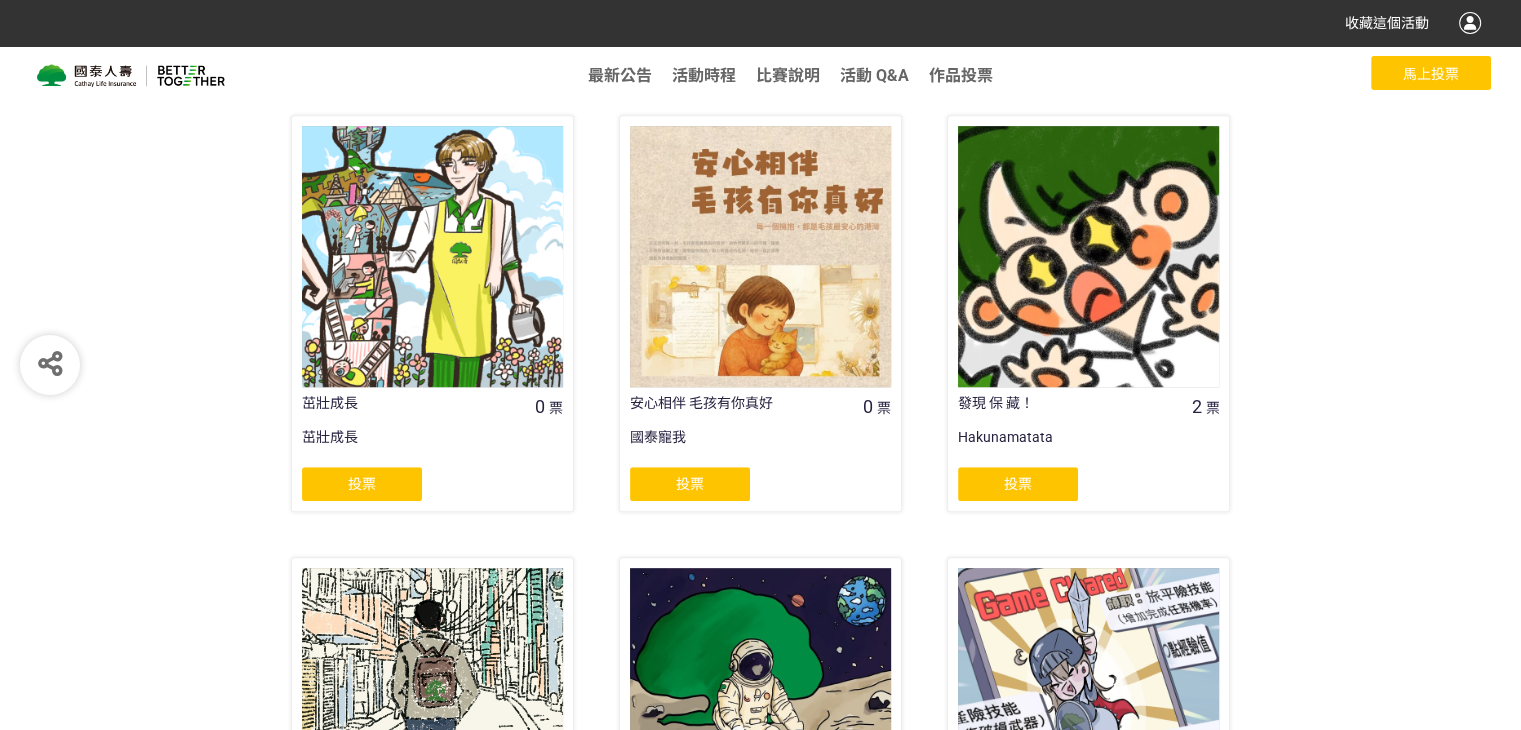 scroll, scrollTop: 1612, scrollLeft: 0, axis: vertical 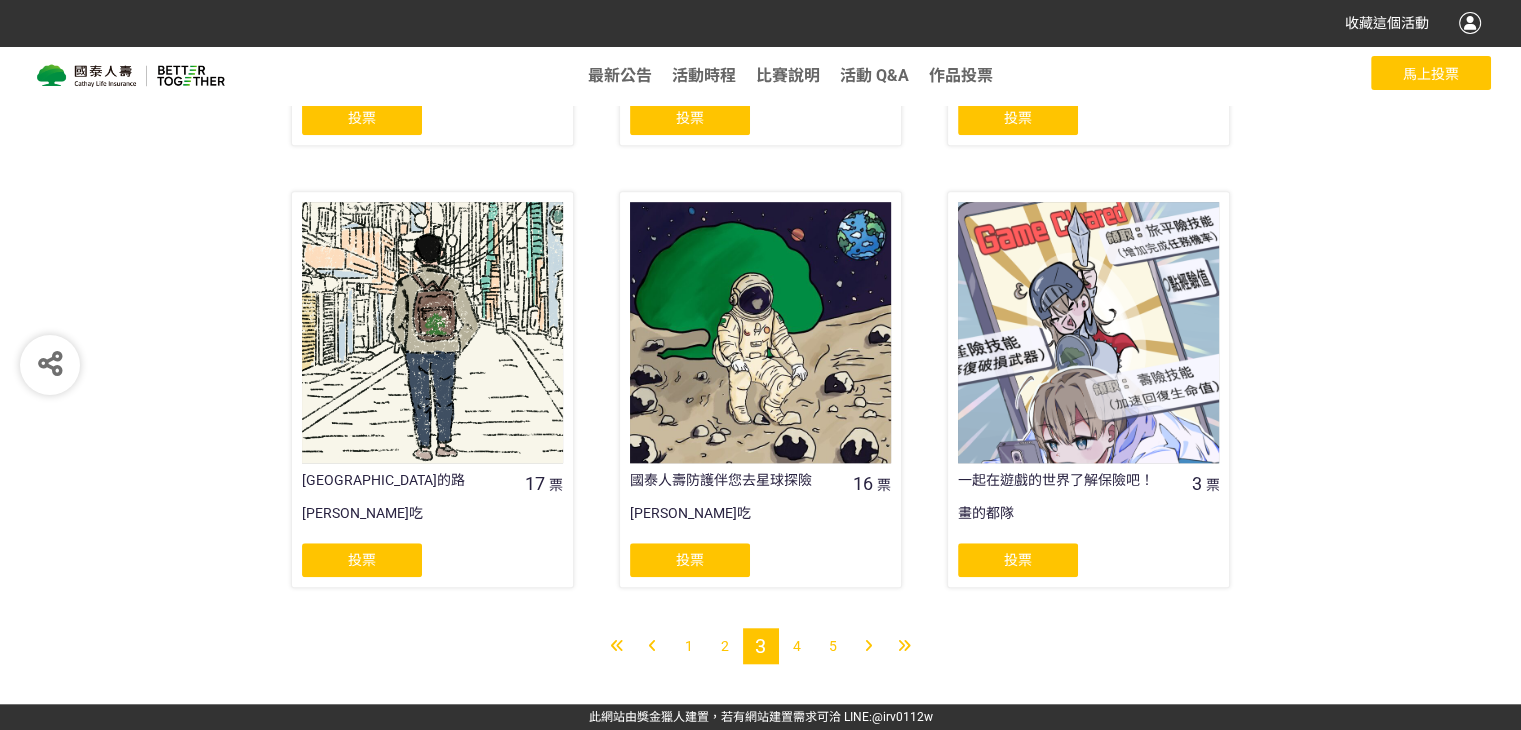 click on "4" at bounding box center [797, 646] 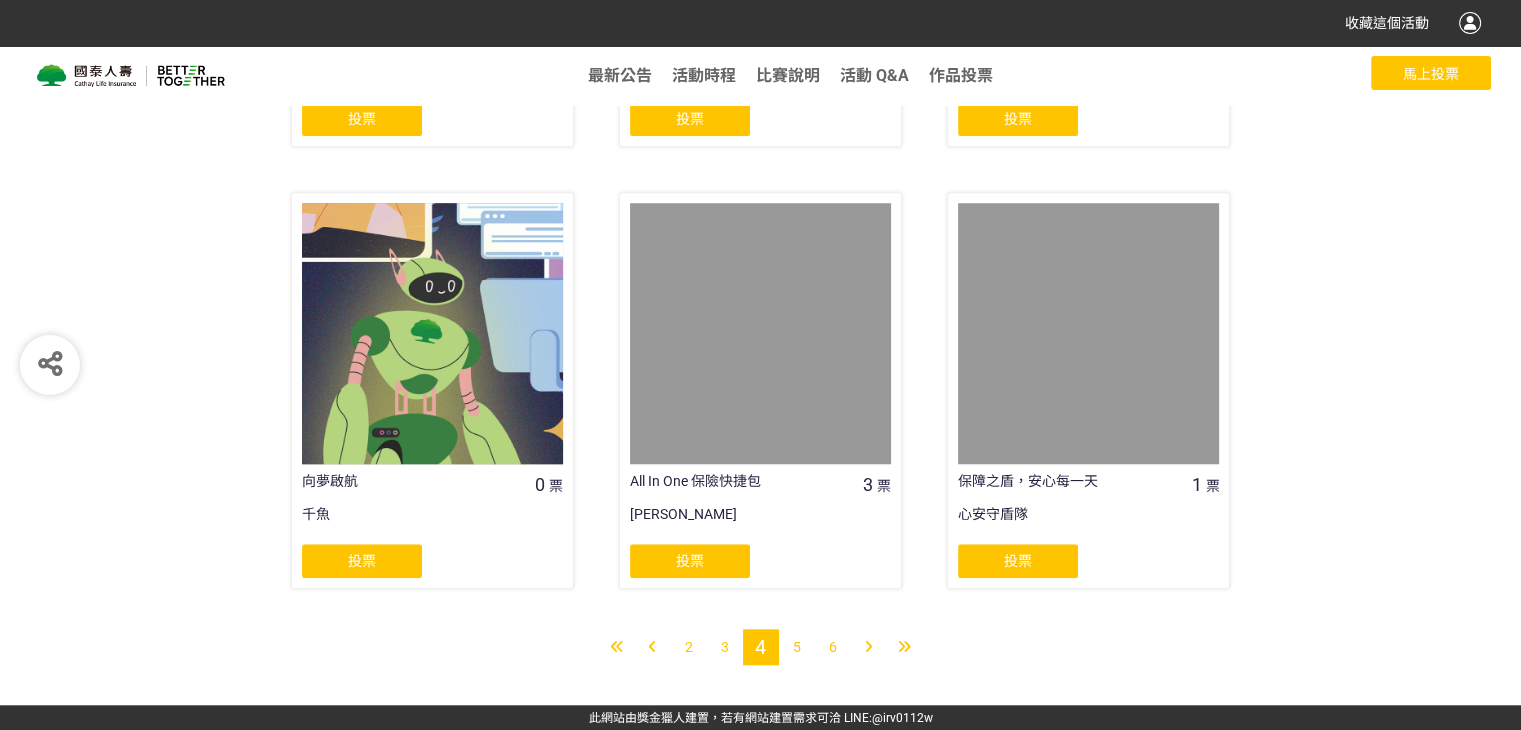 scroll, scrollTop: 1612, scrollLeft: 0, axis: vertical 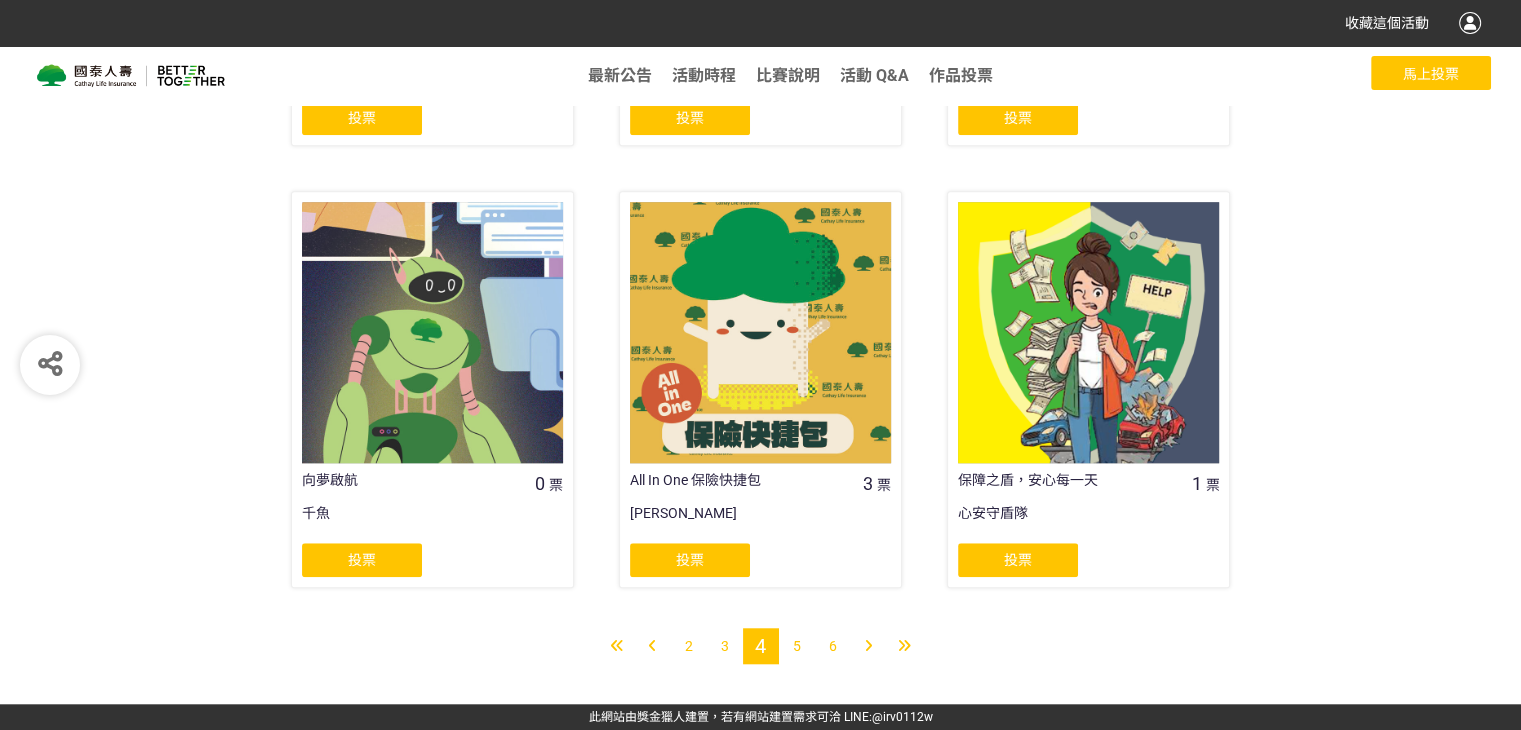 click on "5" at bounding box center (797, 646) 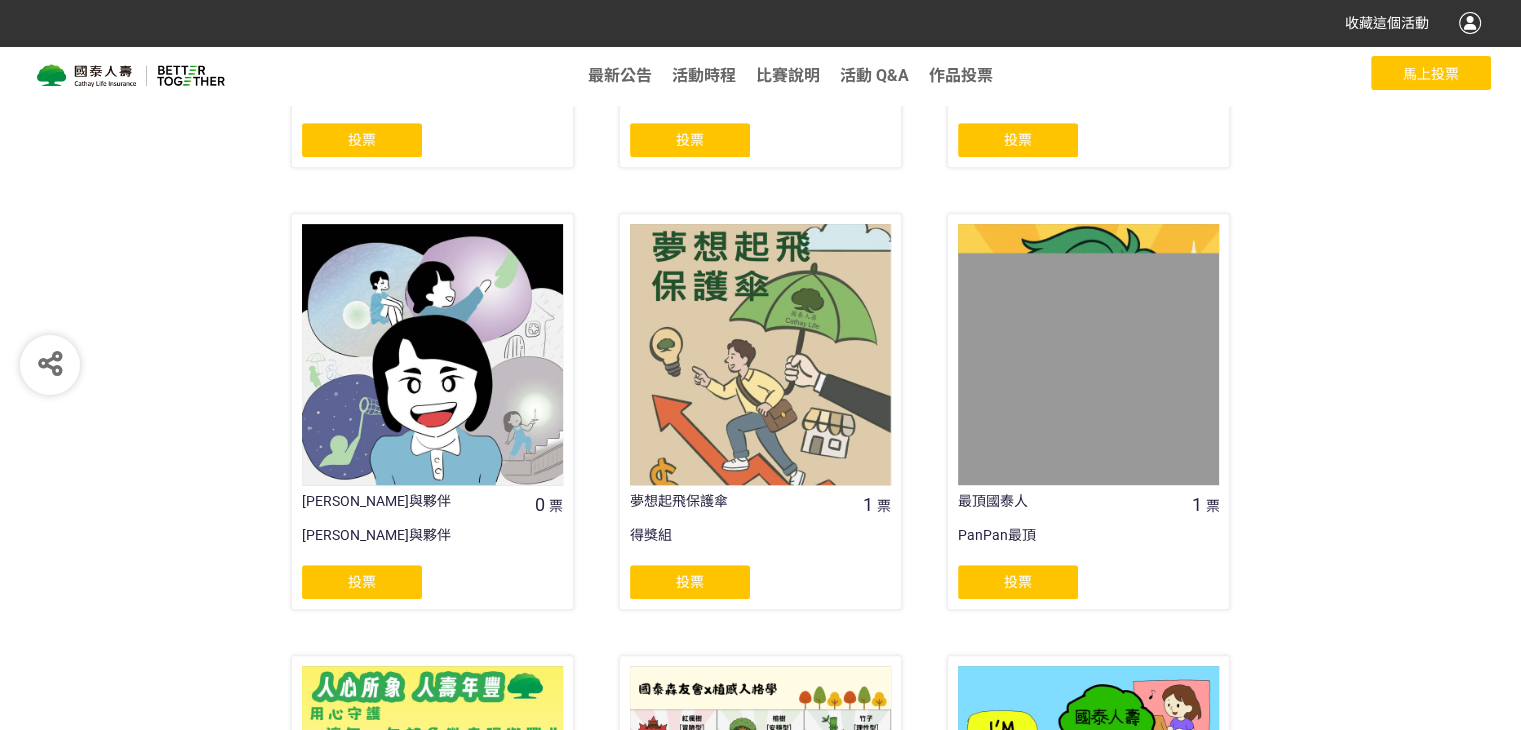 scroll, scrollTop: 1552, scrollLeft: 0, axis: vertical 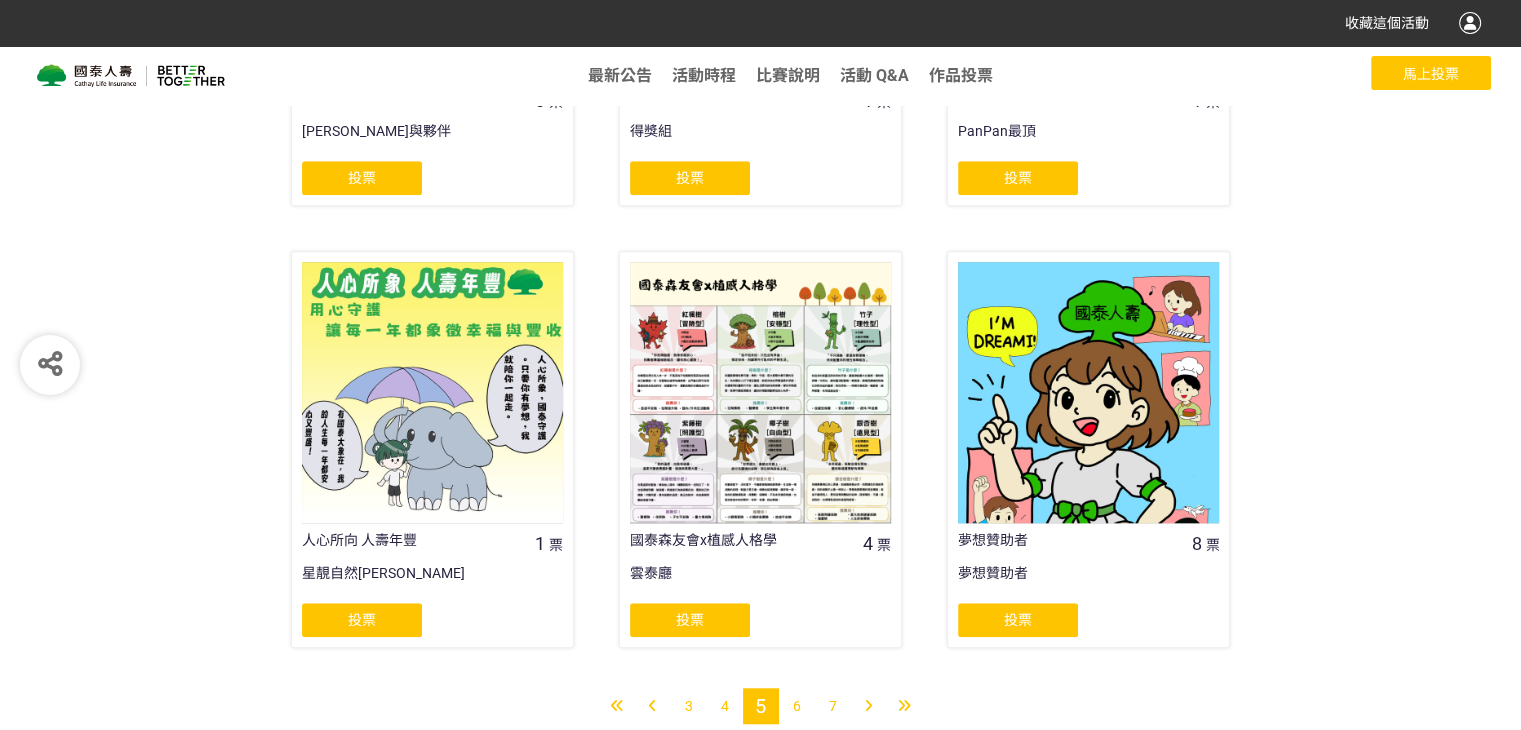 click on "6" at bounding box center [797, 706] 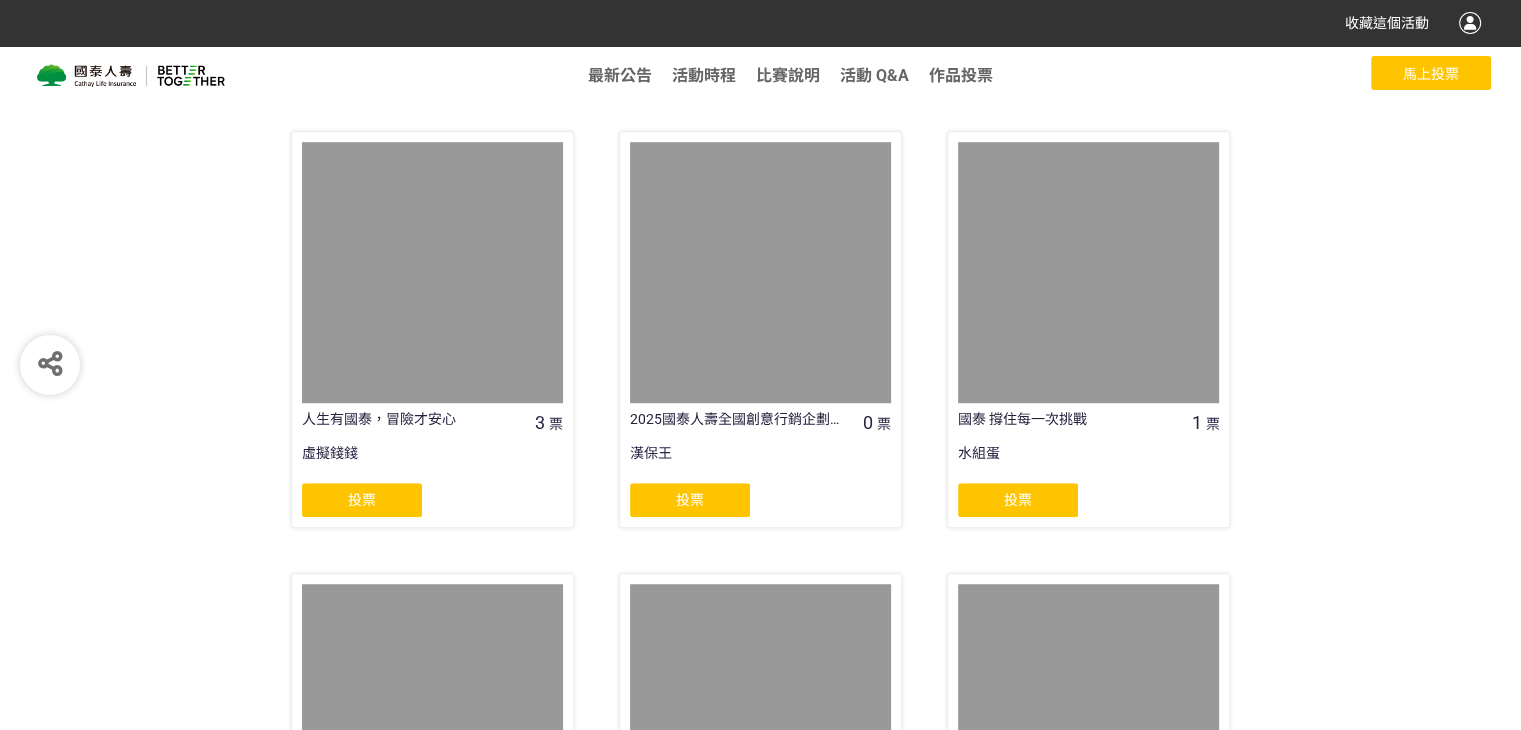 scroll, scrollTop: 1612, scrollLeft: 0, axis: vertical 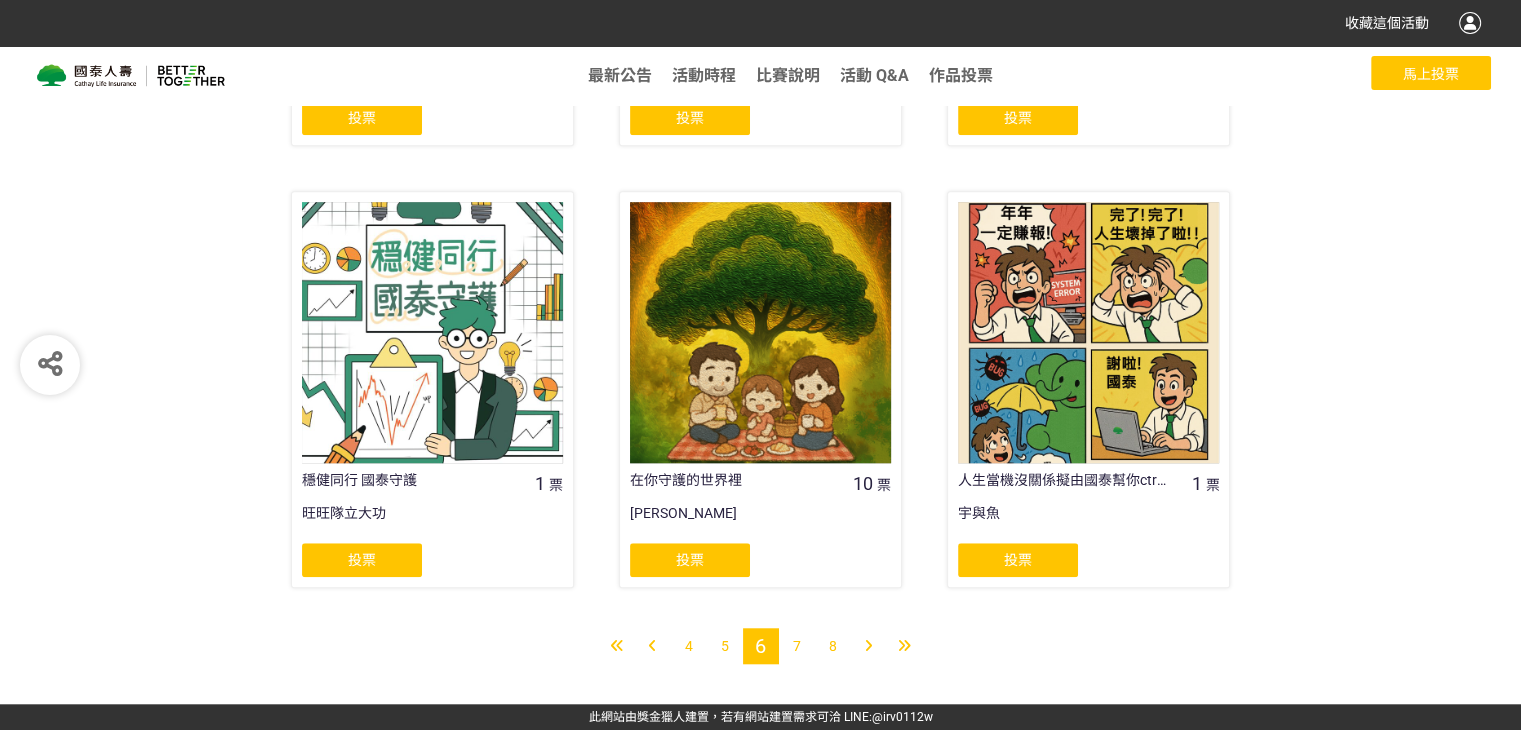 click on "7" at bounding box center (797, 646) 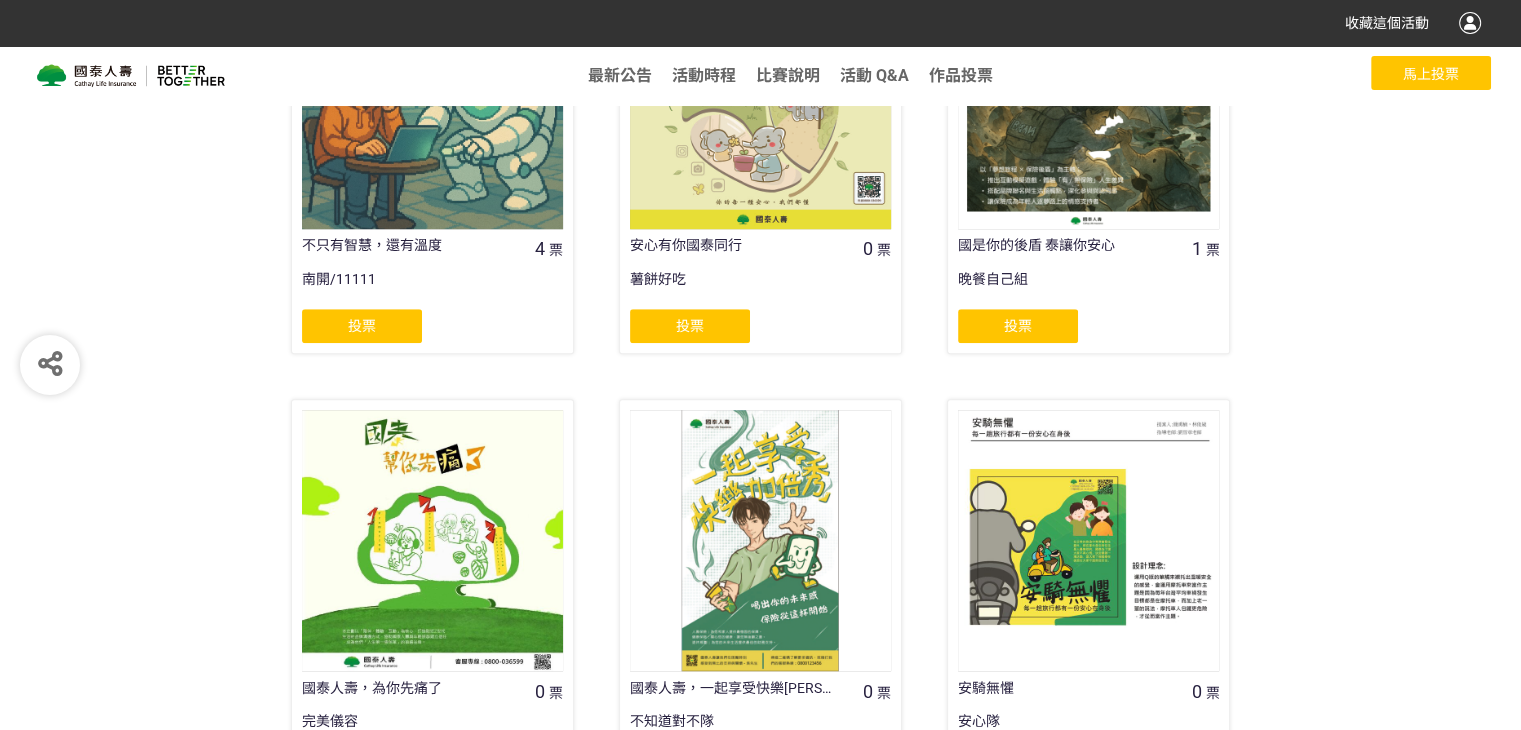 scroll, scrollTop: 1612, scrollLeft: 0, axis: vertical 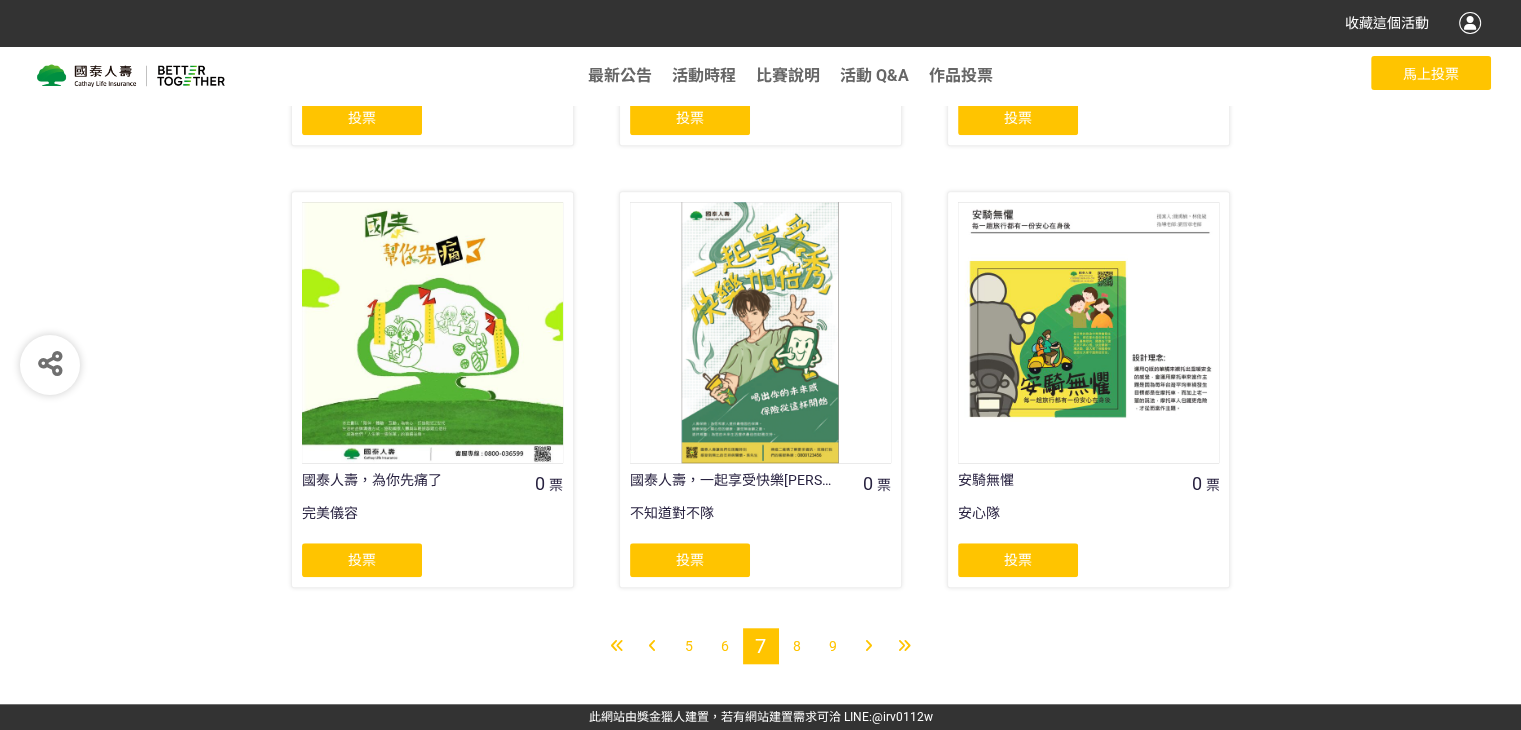 click on "8" at bounding box center (797, 646) 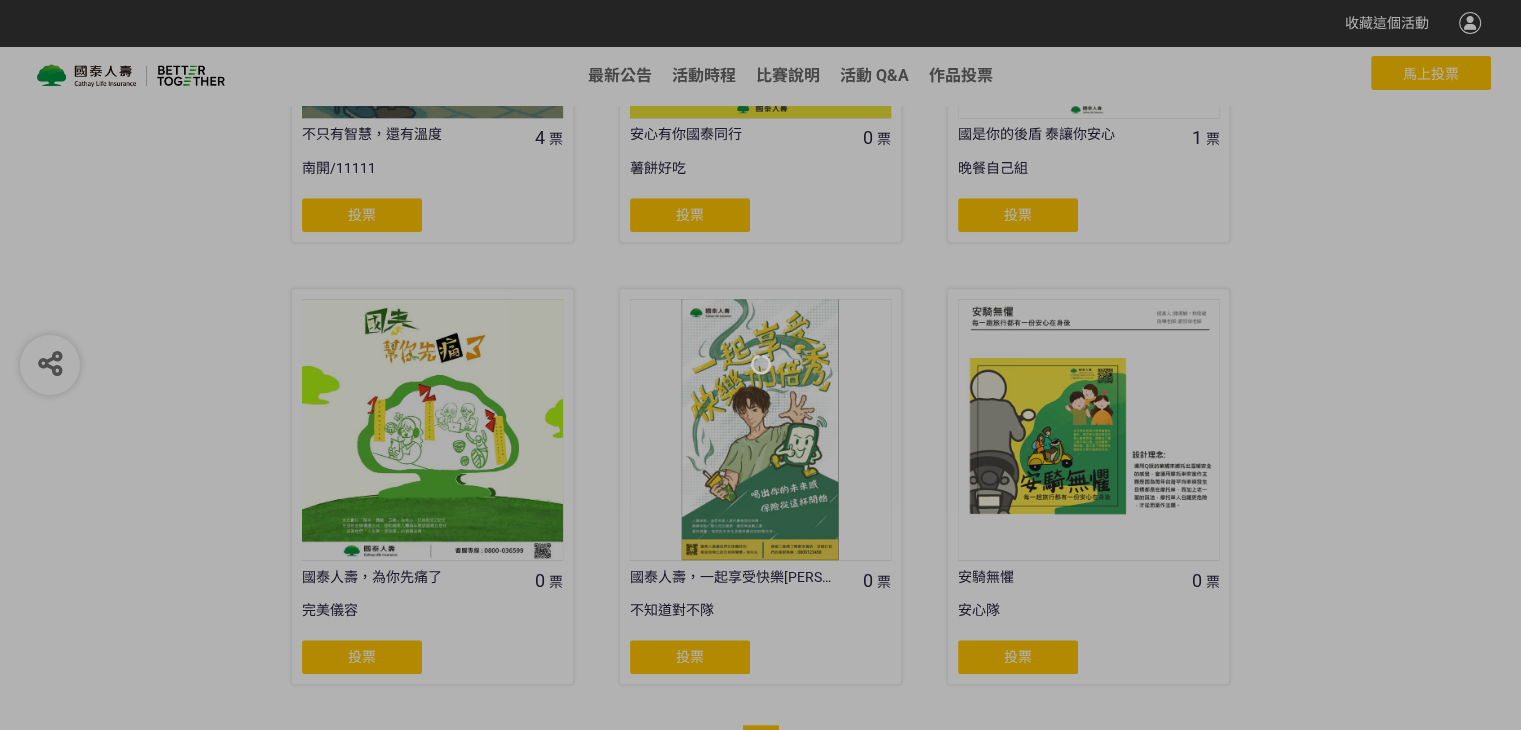 scroll, scrollTop: 1612, scrollLeft: 0, axis: vertical 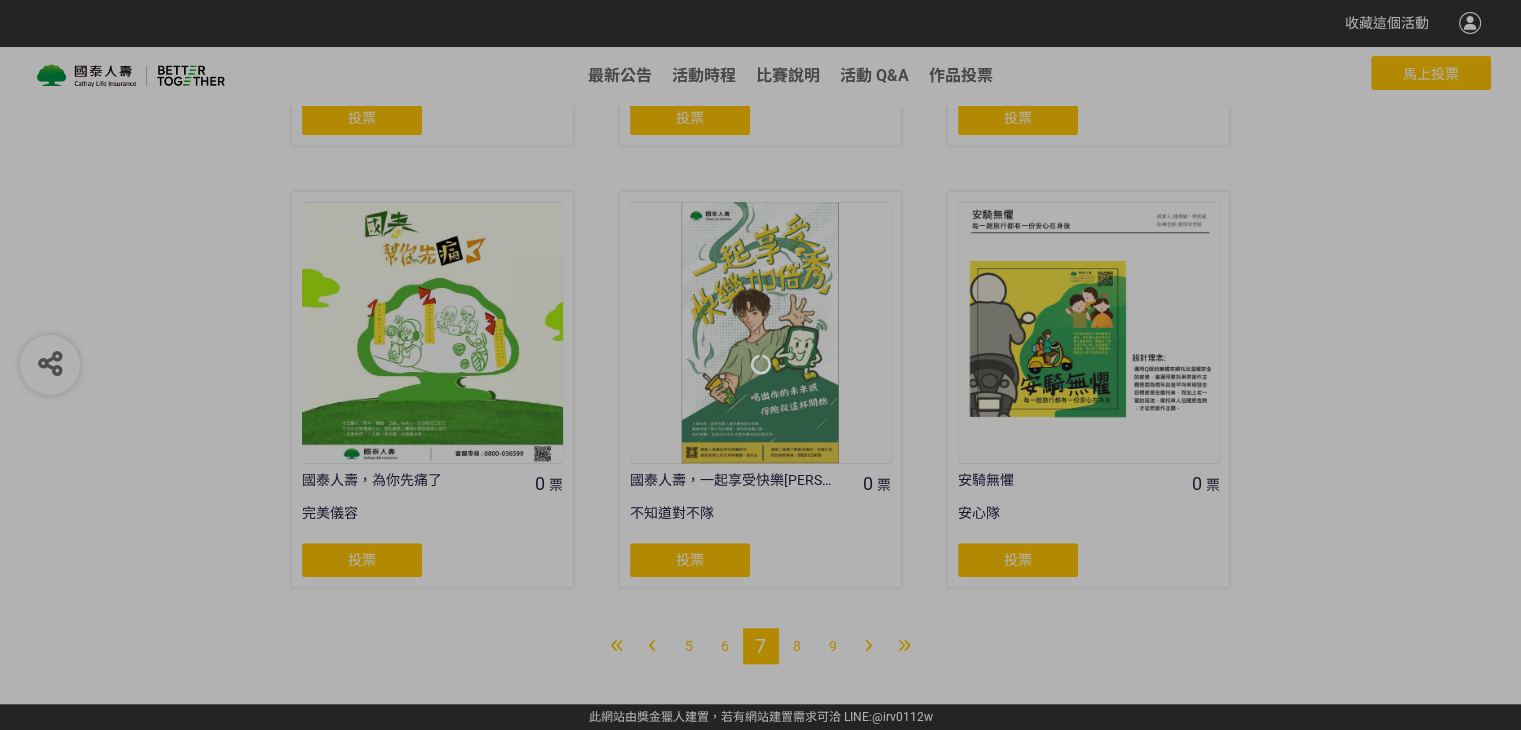 click at bounding box center (760, 365) 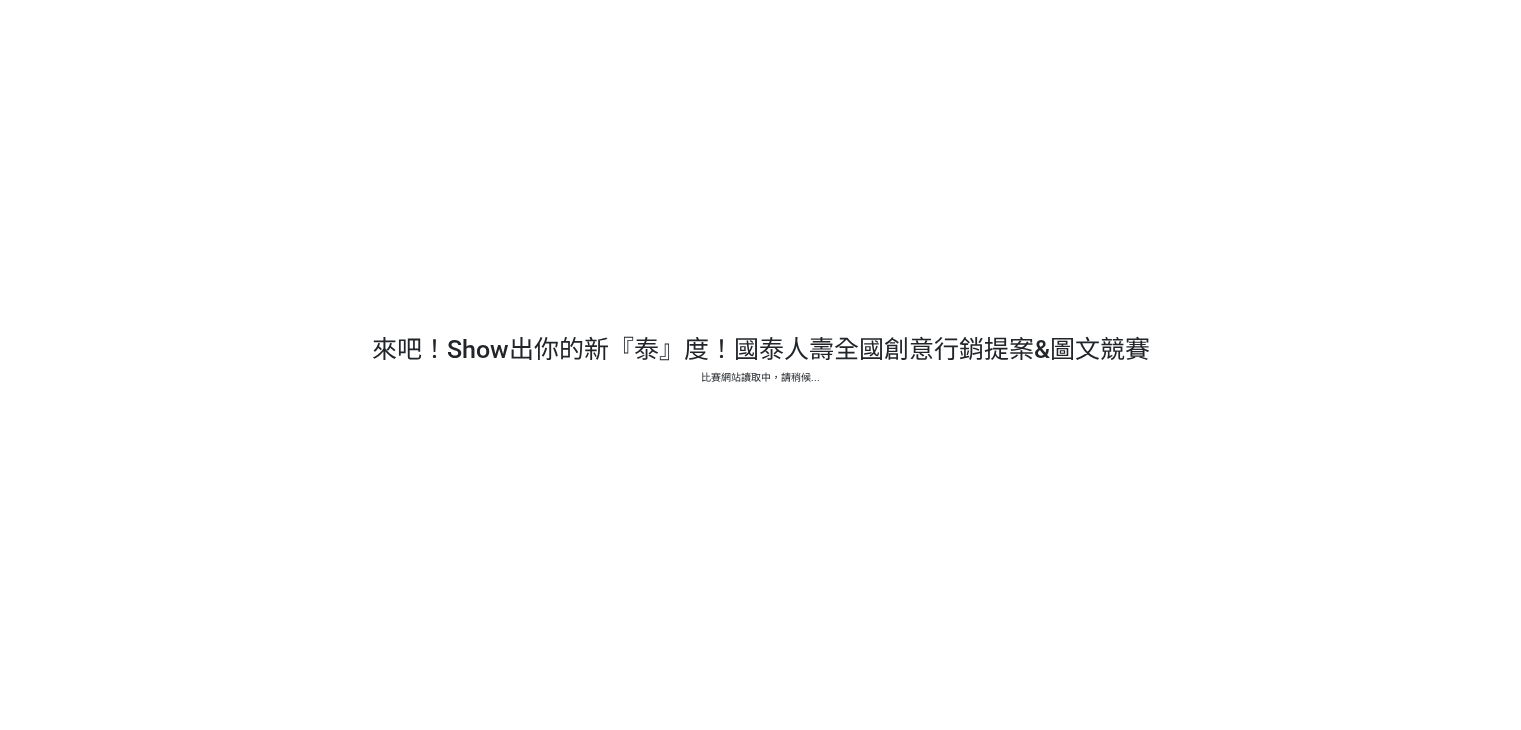 scroll, scrollTop: 0, scrollLeft: 0, axis: both 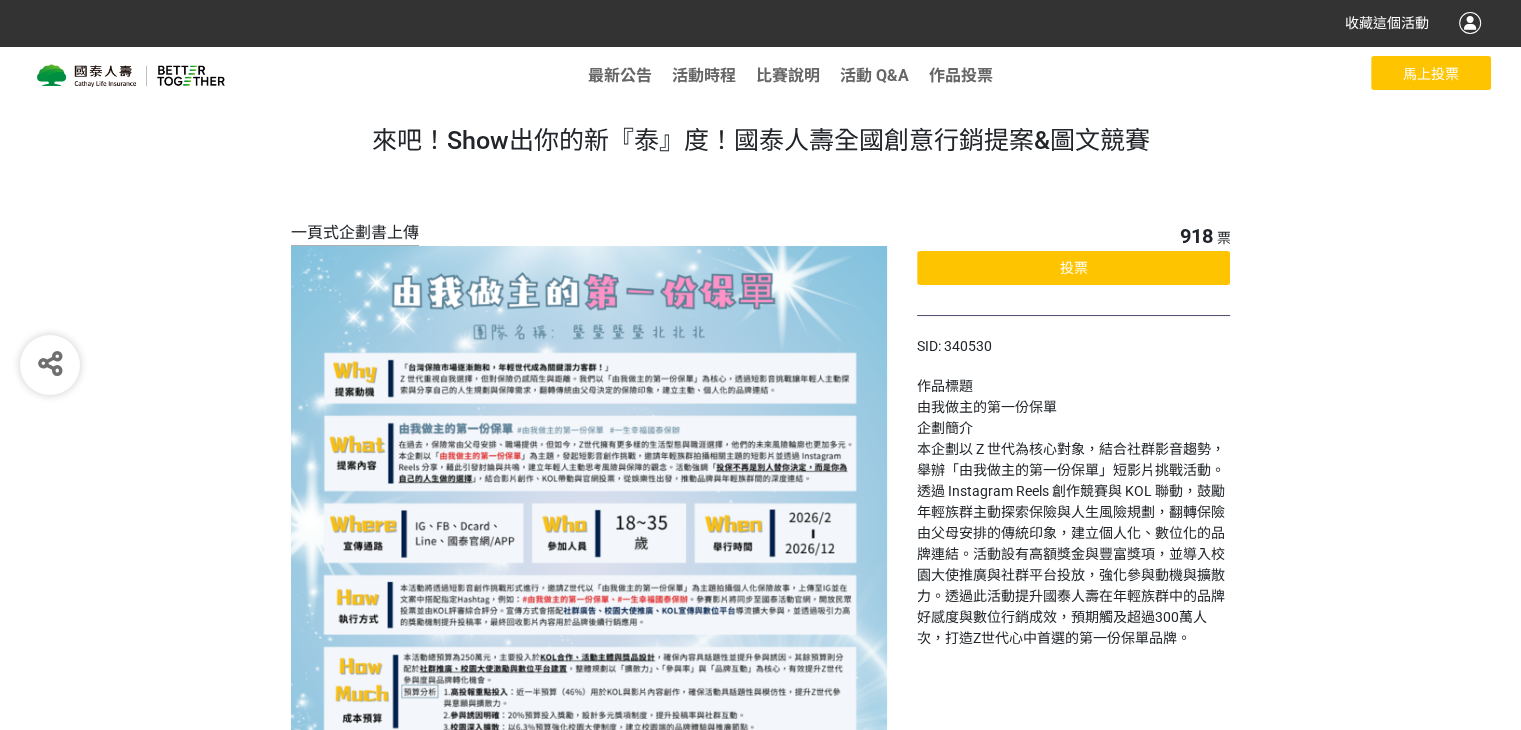 click at bounding box center [1470, 23] 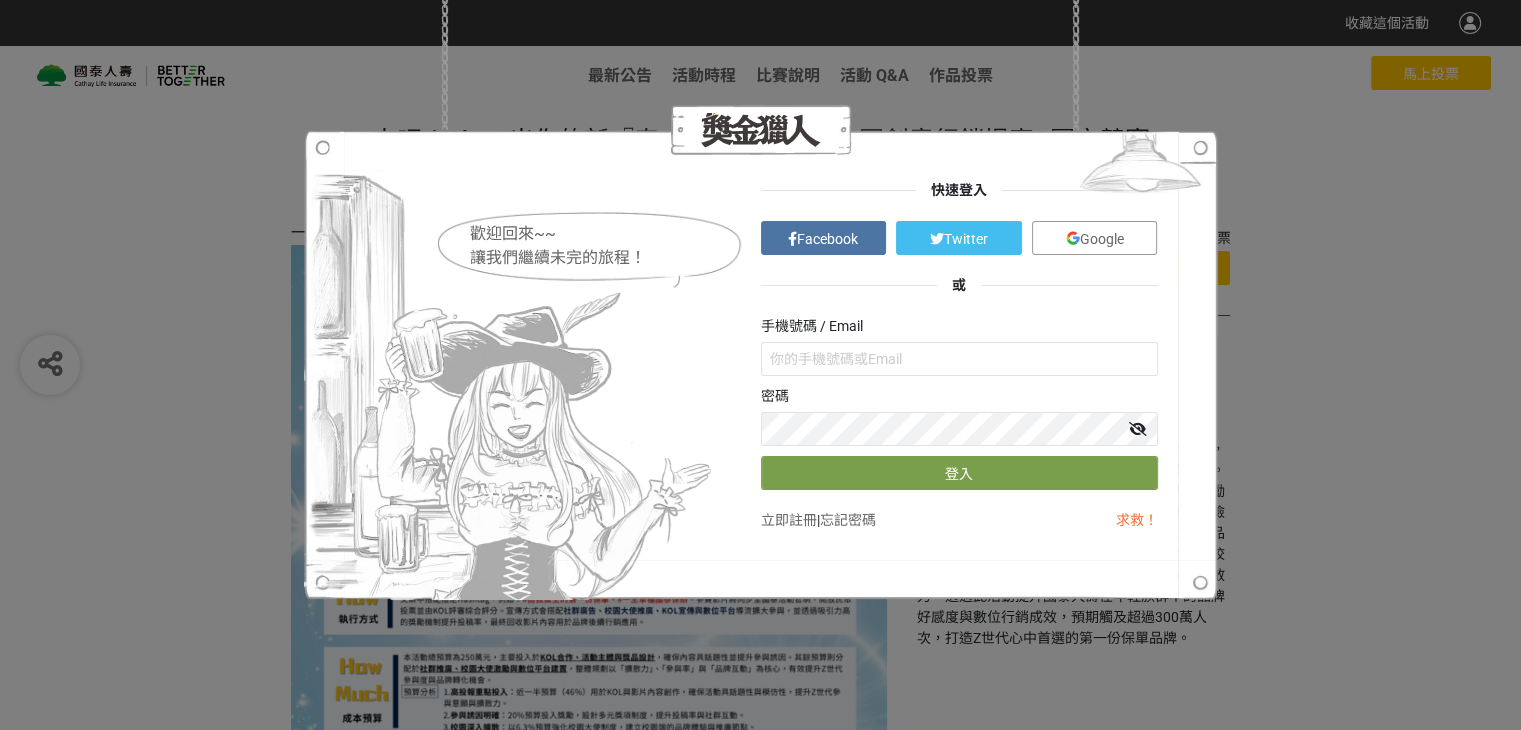 click on "歡迎回來~~ 讓我們繼續未完的旅程！ 快速登入  Facebook  Twitter  Google 或 手機號碼 / Email 密碼 登入 立即註冊   |   忘記密碼 求救！" at bounding box center [760, 365] 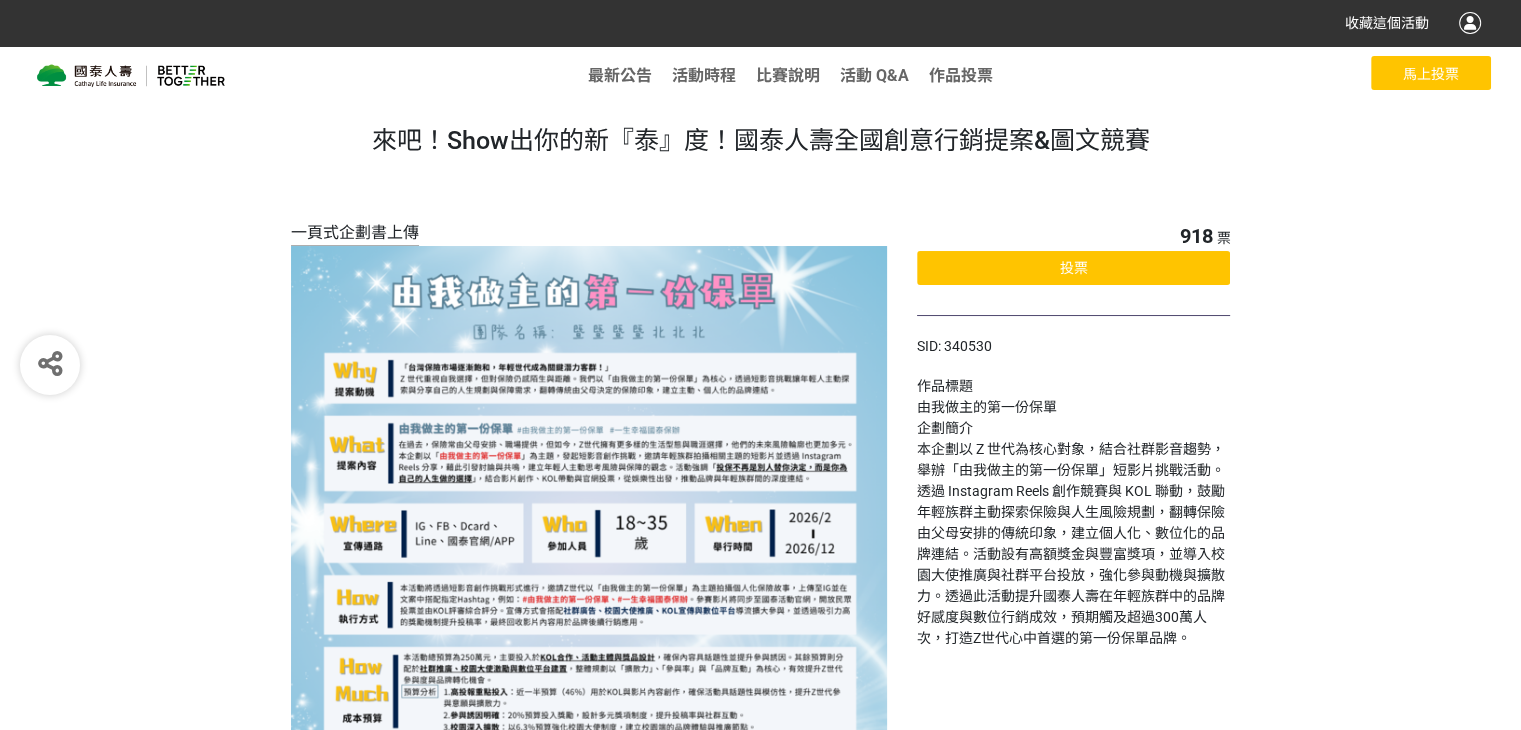 click on "投票" 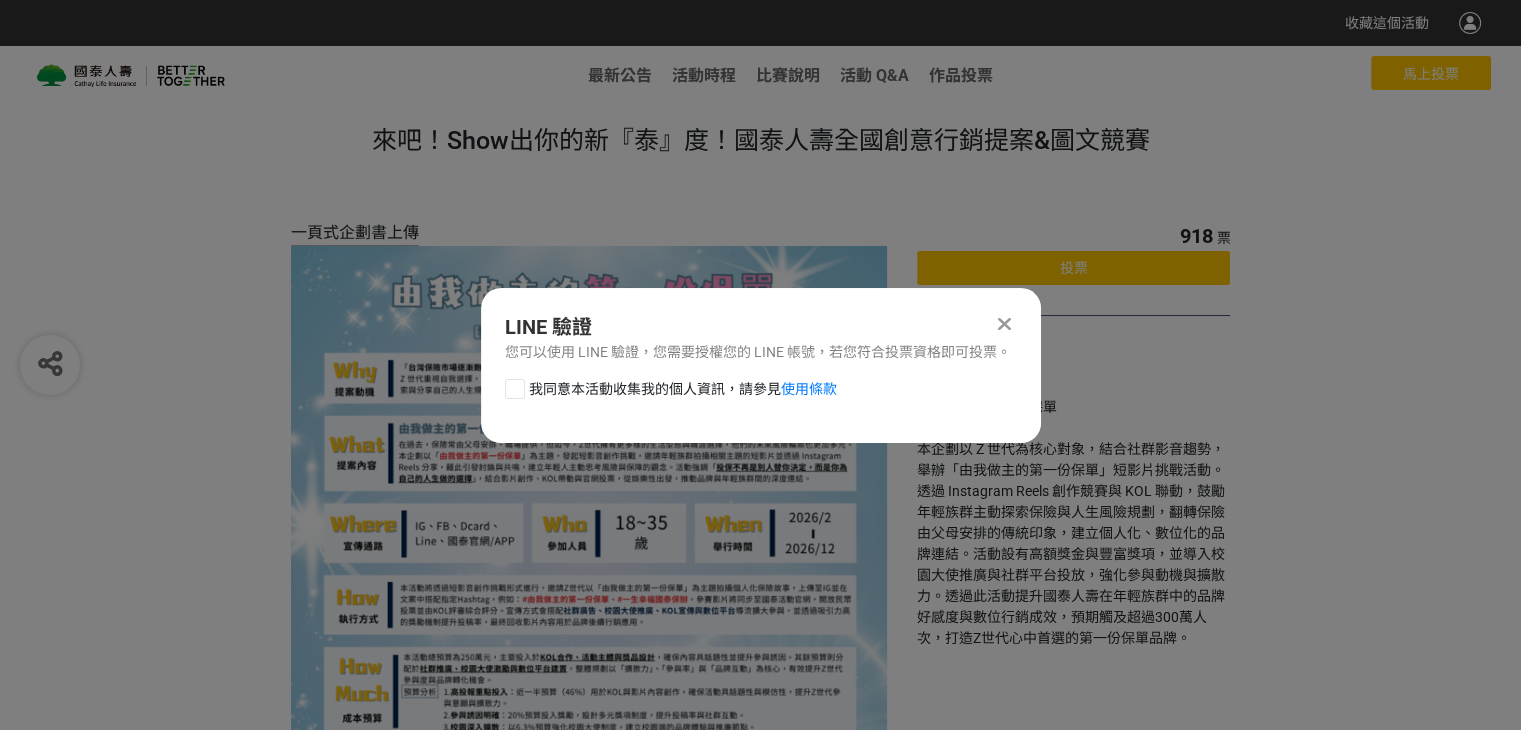 click on "投票" 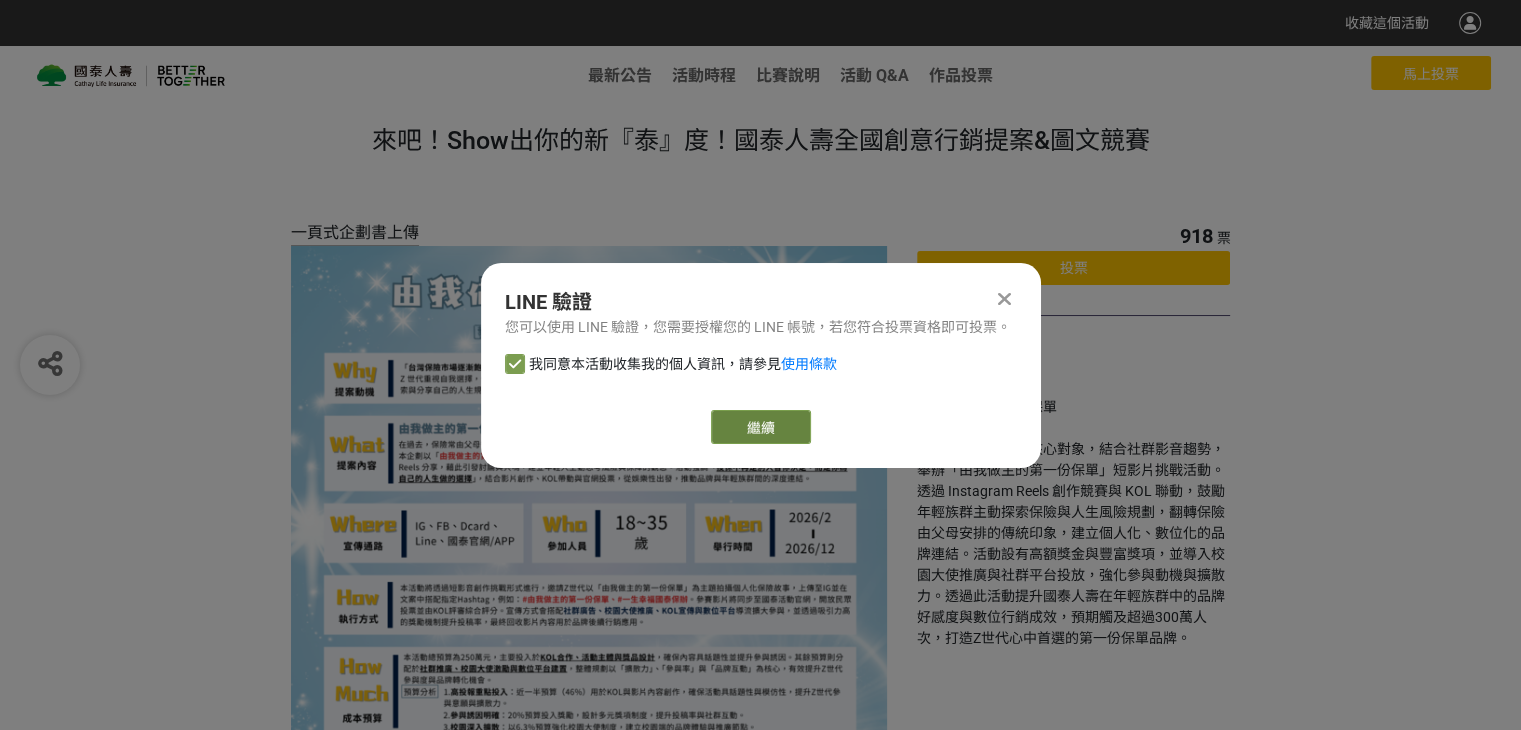 click on "繼續" at bounding box center (761, 427) 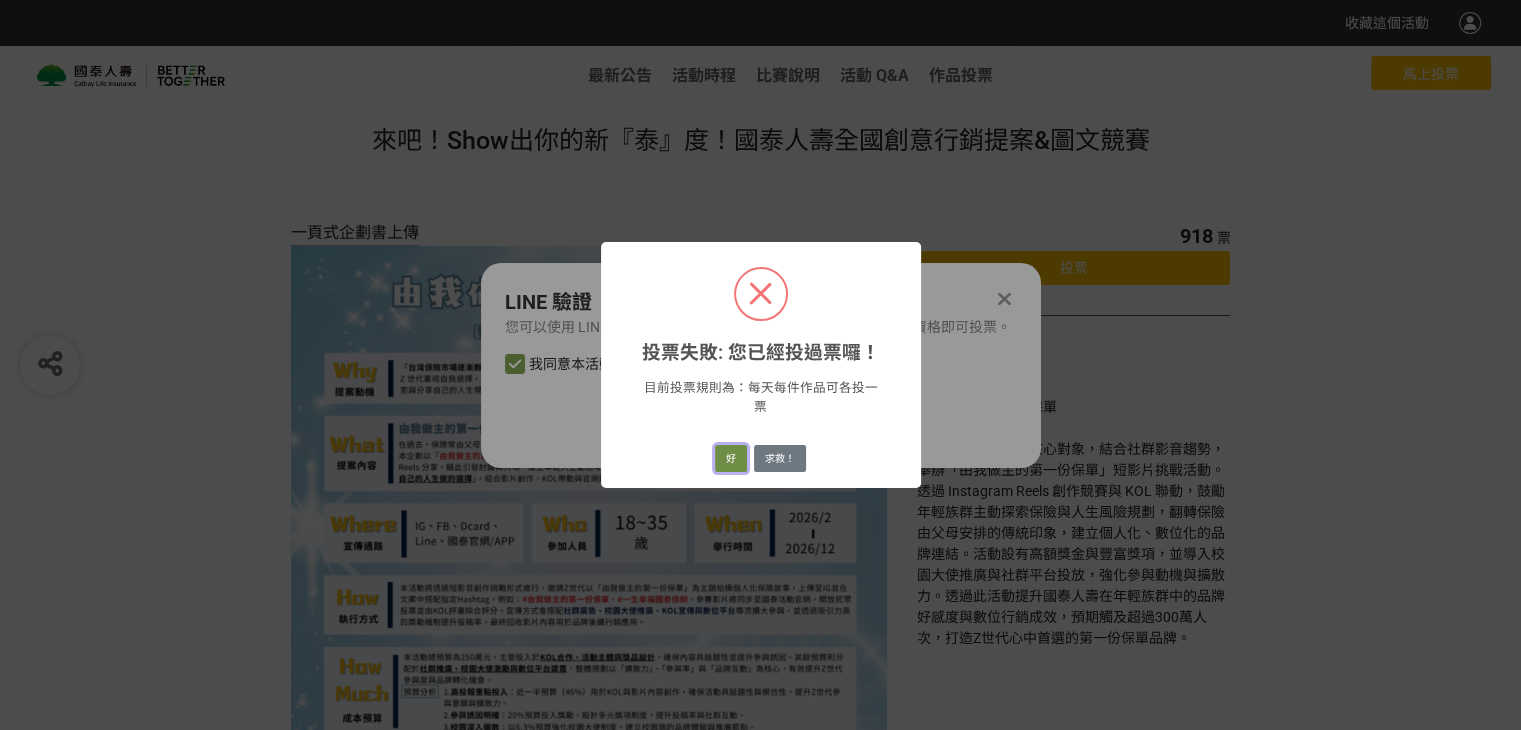 click on "好" at bounding box center [731, 459] 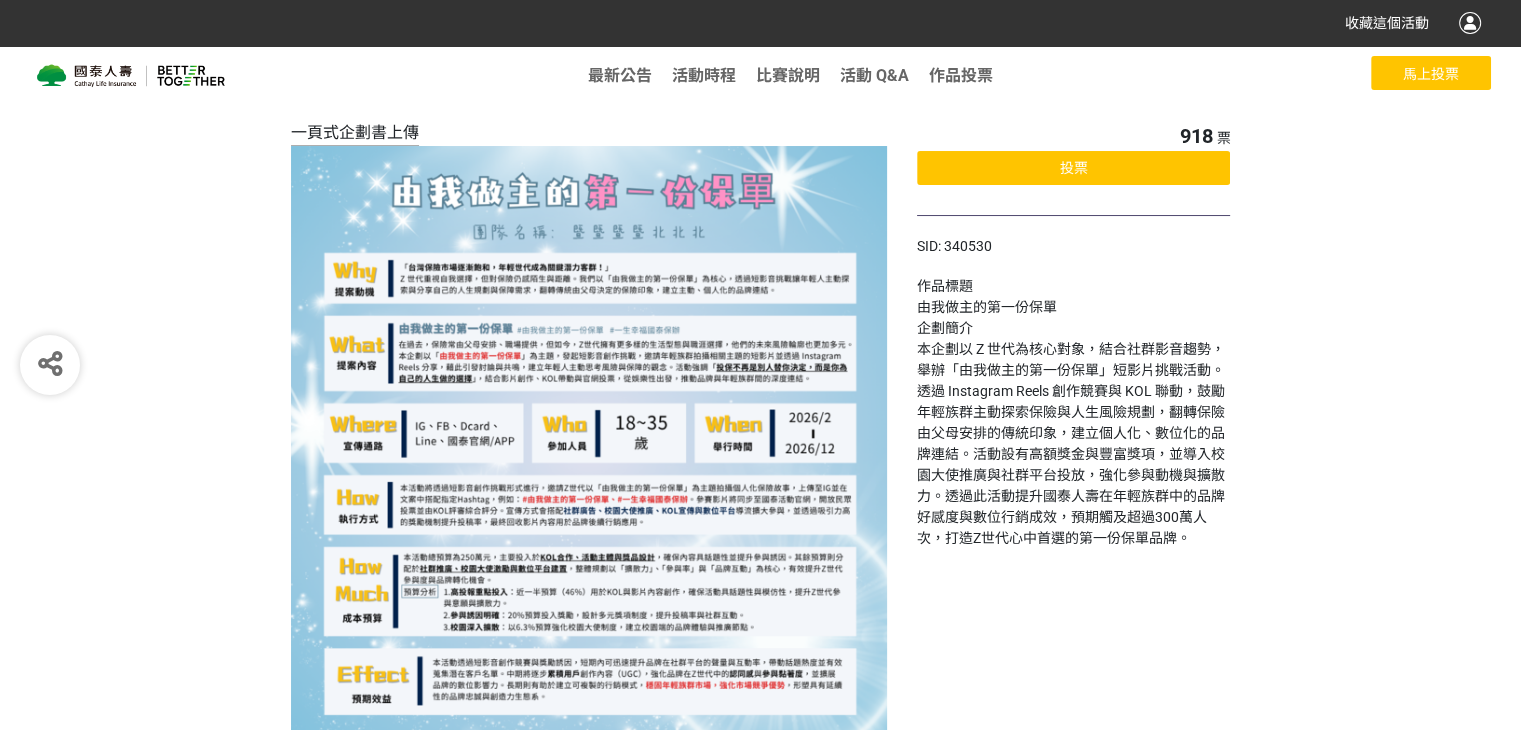scroll, scrollTop: 0, scrollLeft: 0, axis: both 